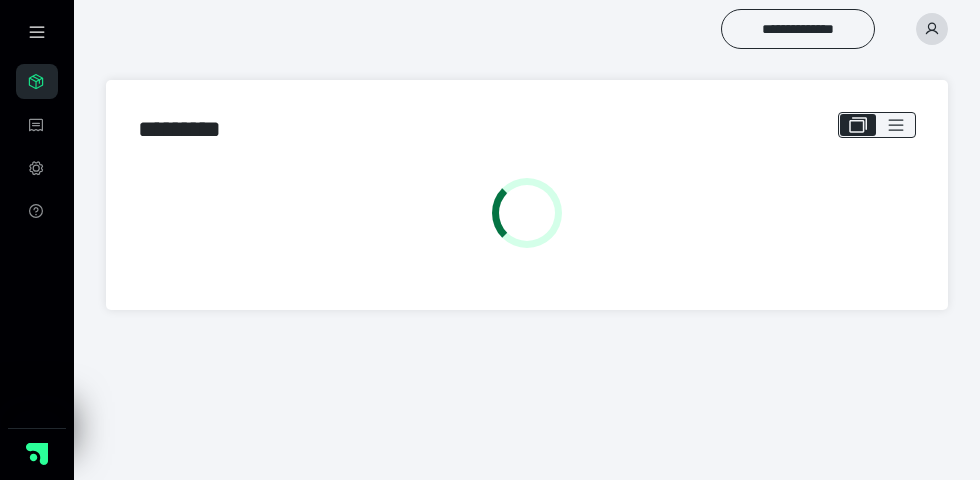 scroll, scrollTop: 0, scrollLeft: 0, axis: both 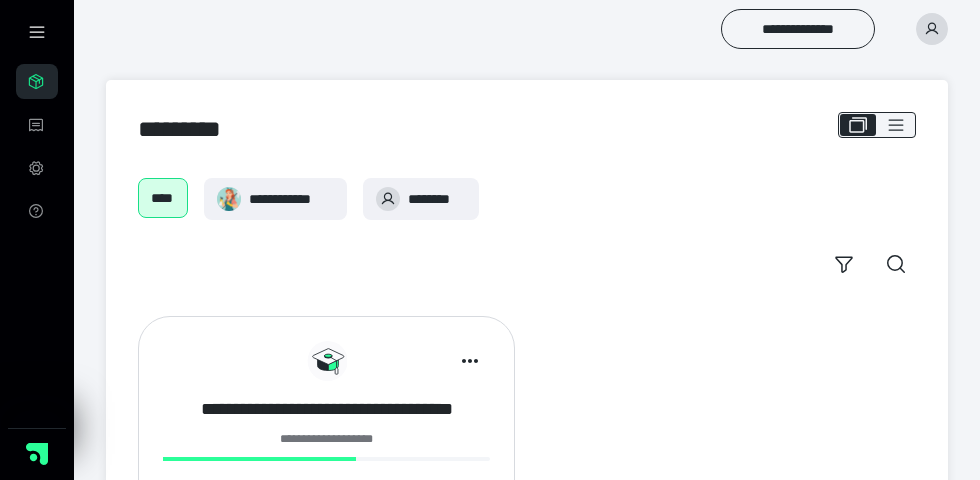 click on "**********" at bounding box center [326, 409] 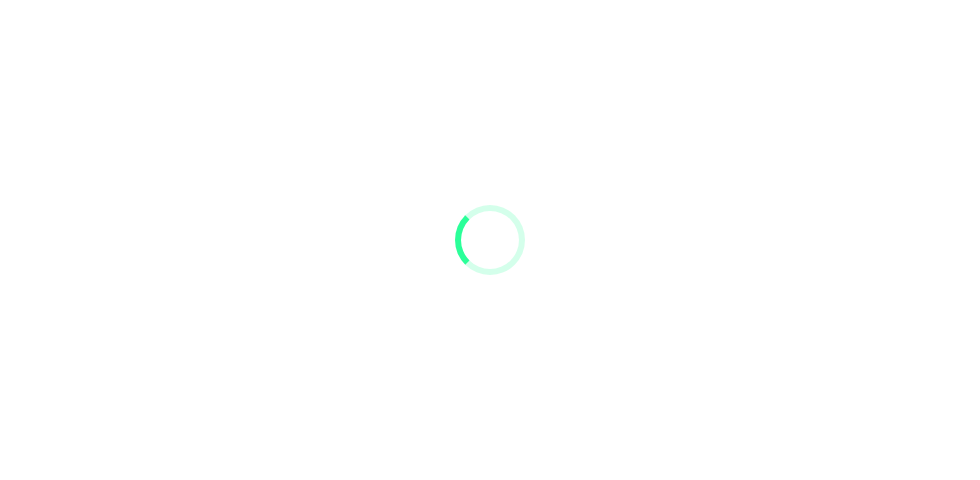 scroll, scrollTop: 0, scrollLeft: 0, axis: both 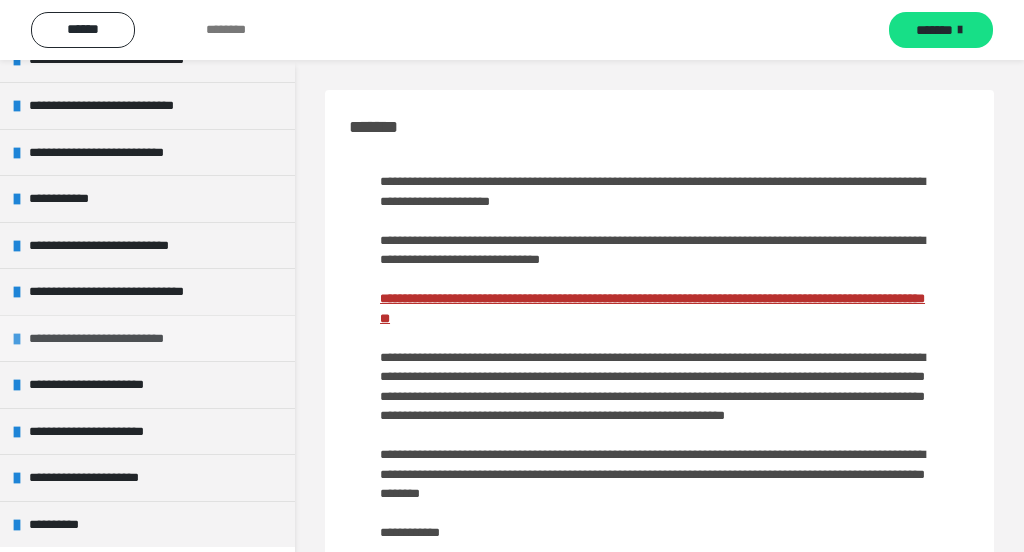 click on "**********" at bounding box center [109, 339] 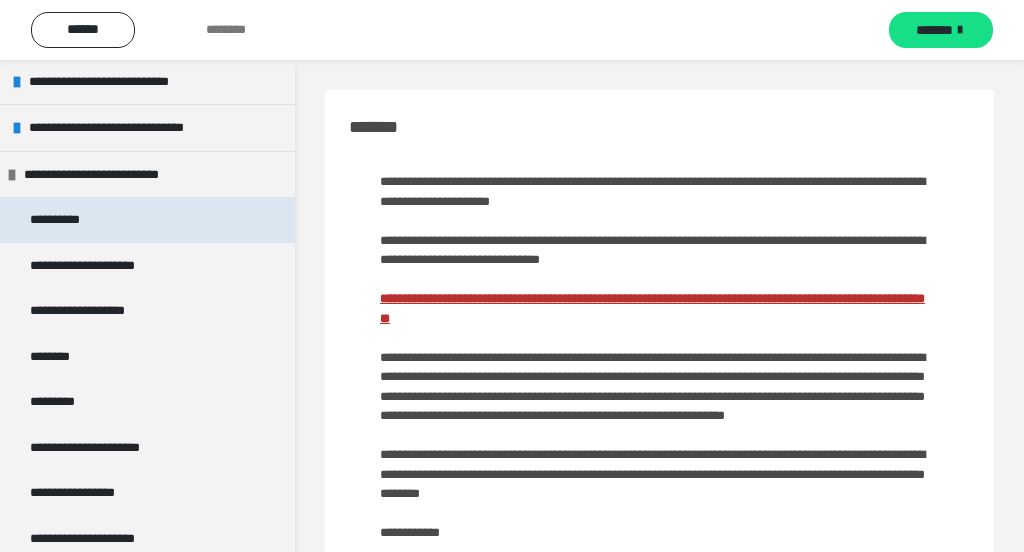 scroll, scrollTop: 878, scrollLeft: 0, axis: vertical 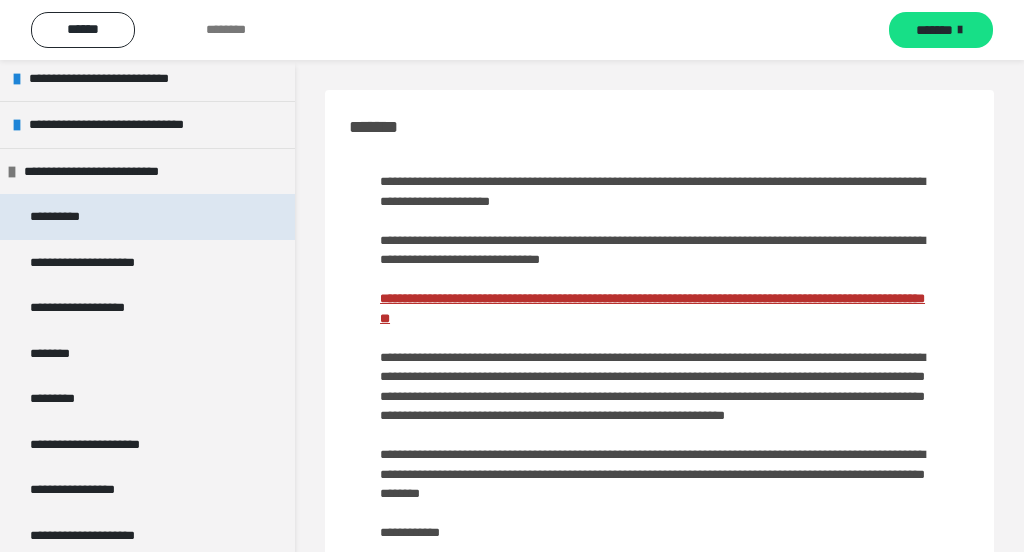 click on "**********" at bounding box center (64, 217) 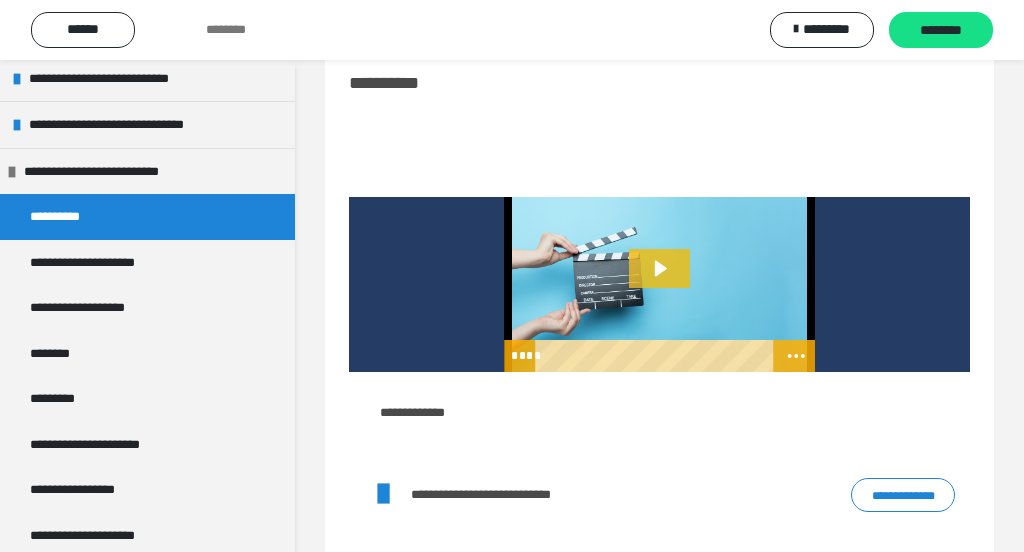 scroll, scrollTop: 82, scrollLeft: 0, axis: vertical 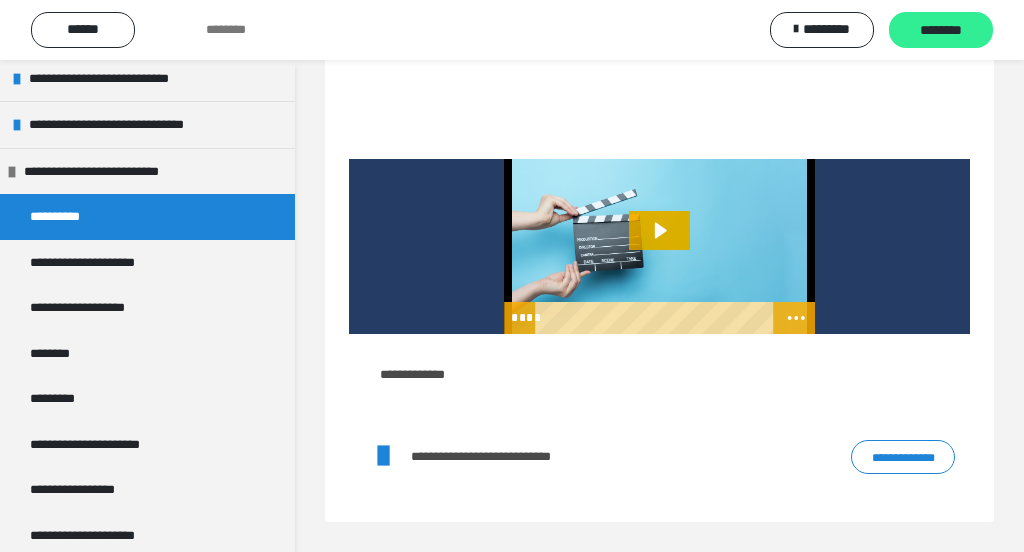 click on "********" at bounding box center [941, 31] 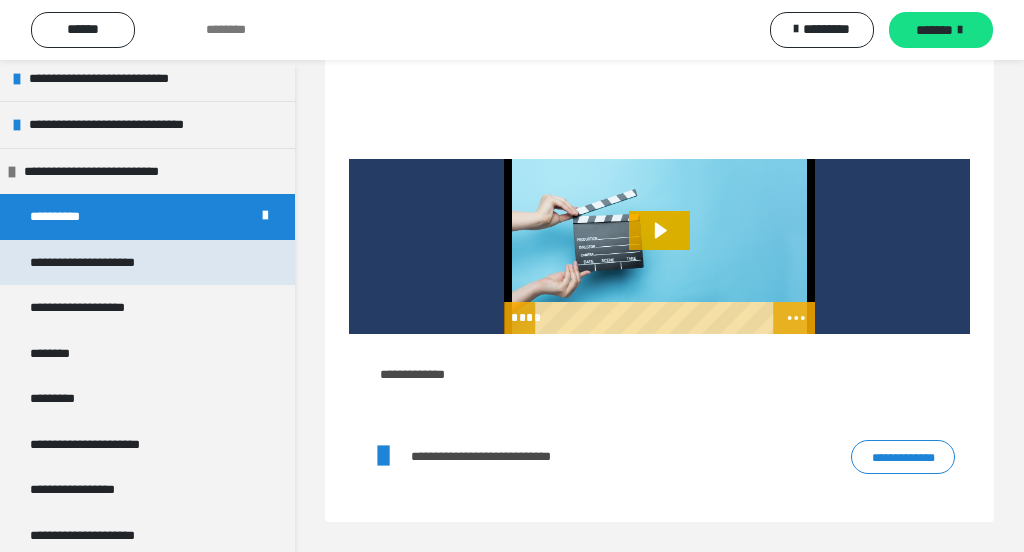 click on "**********" at bounding box center (105, 263) 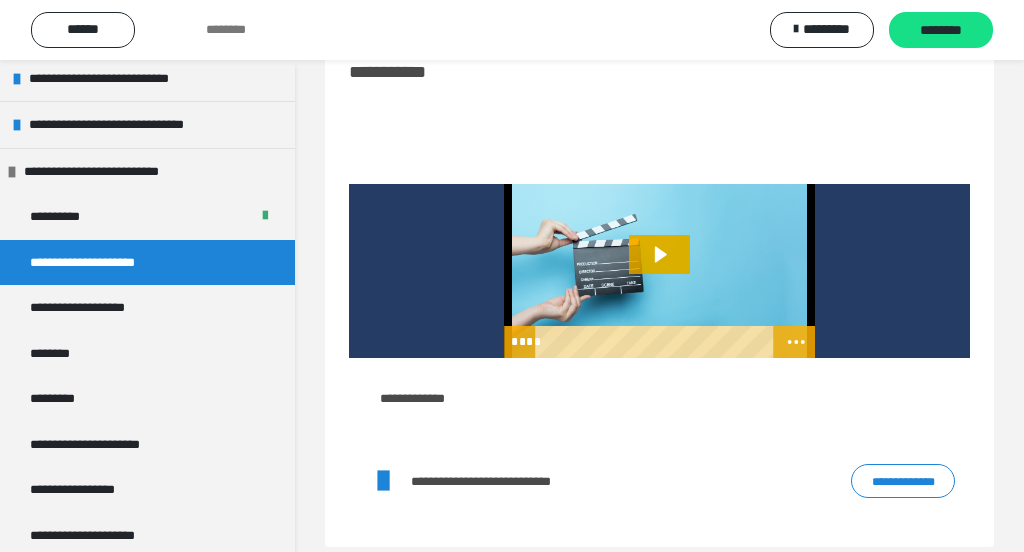scroll, scrollTop: 0, scrollLeft: 0, axis: both 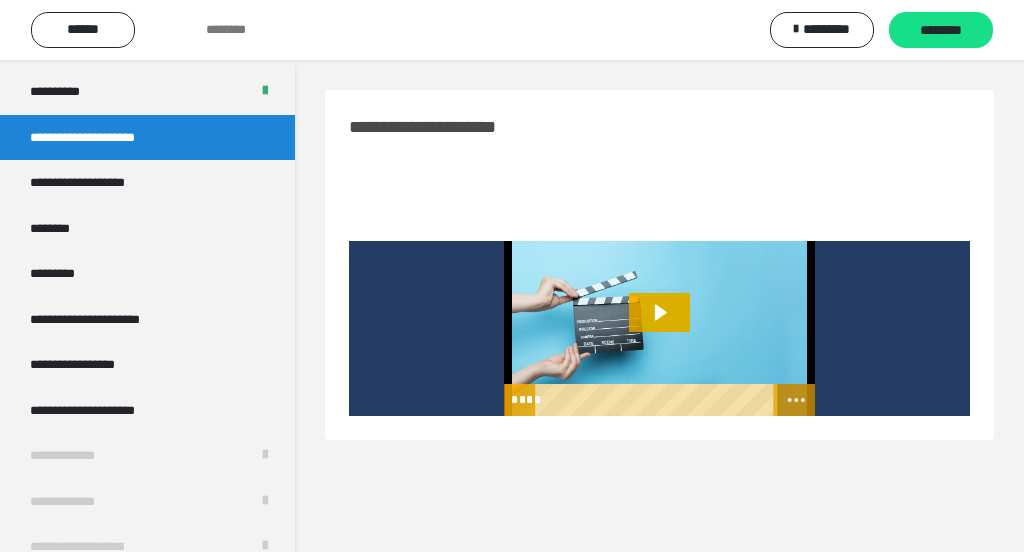 click 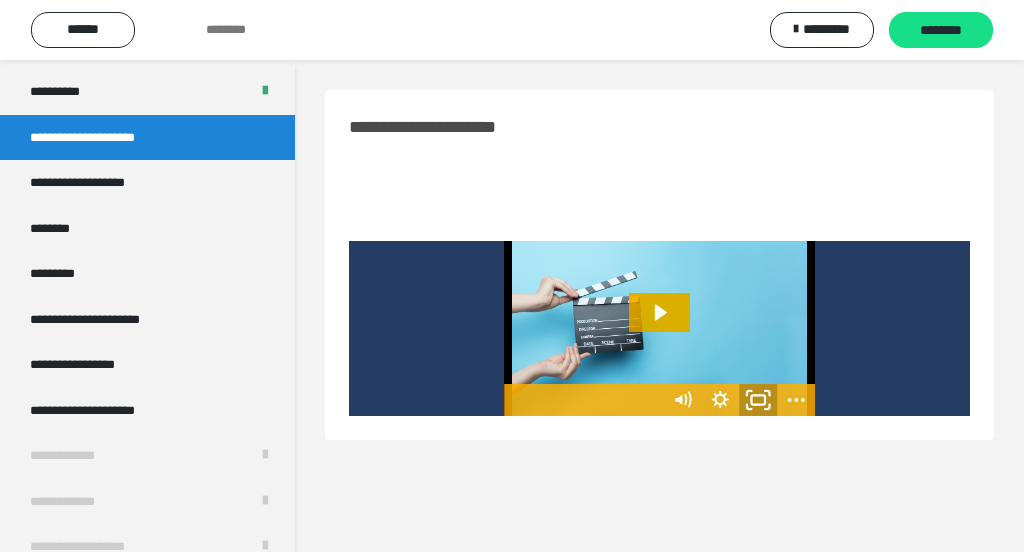 click 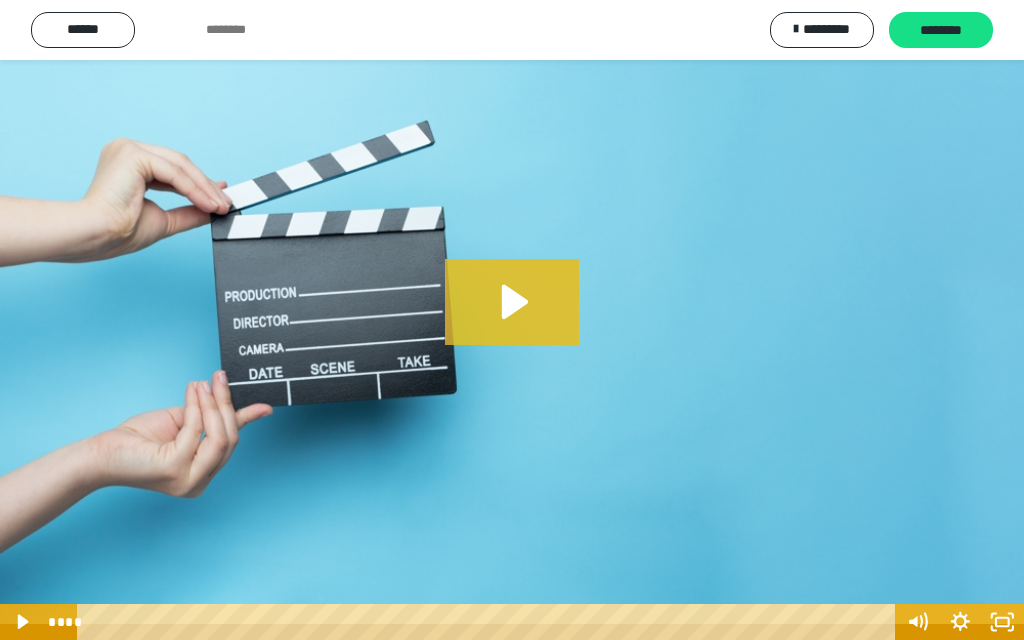 click 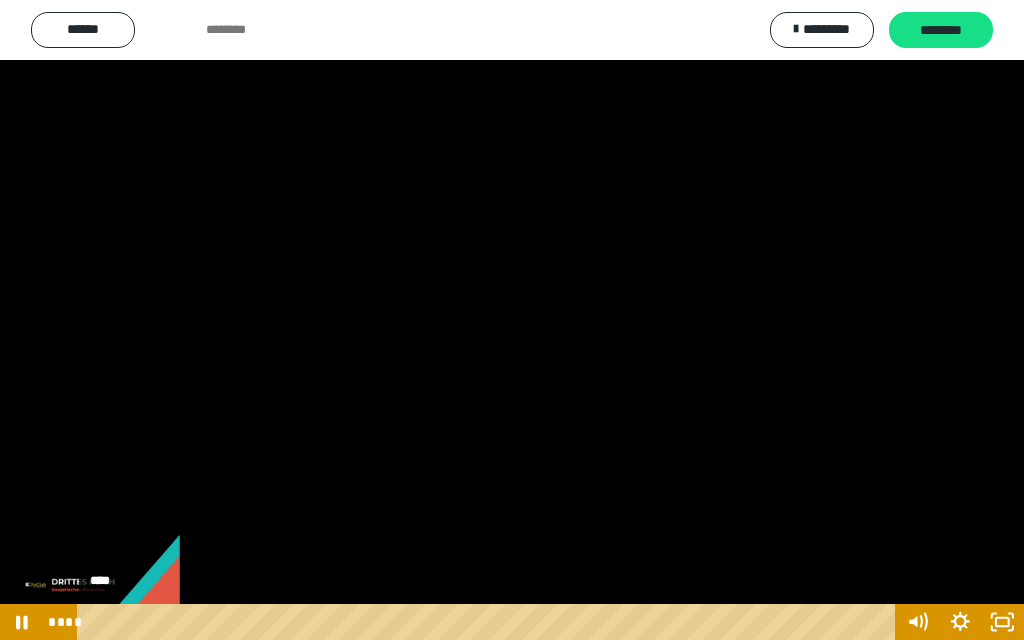 click on "****" at bounding box center [489, 622] 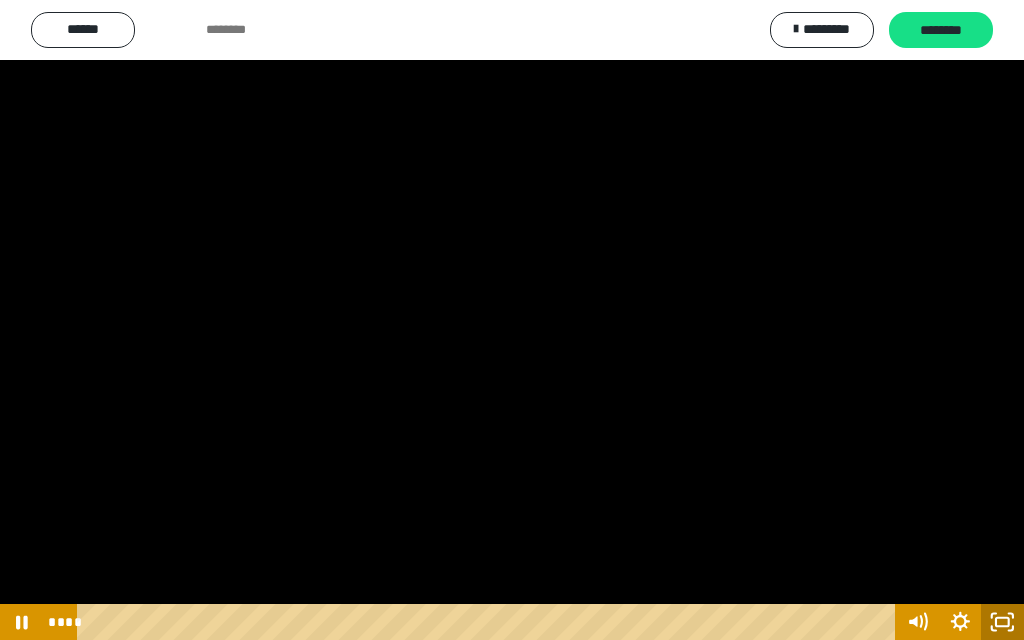 click 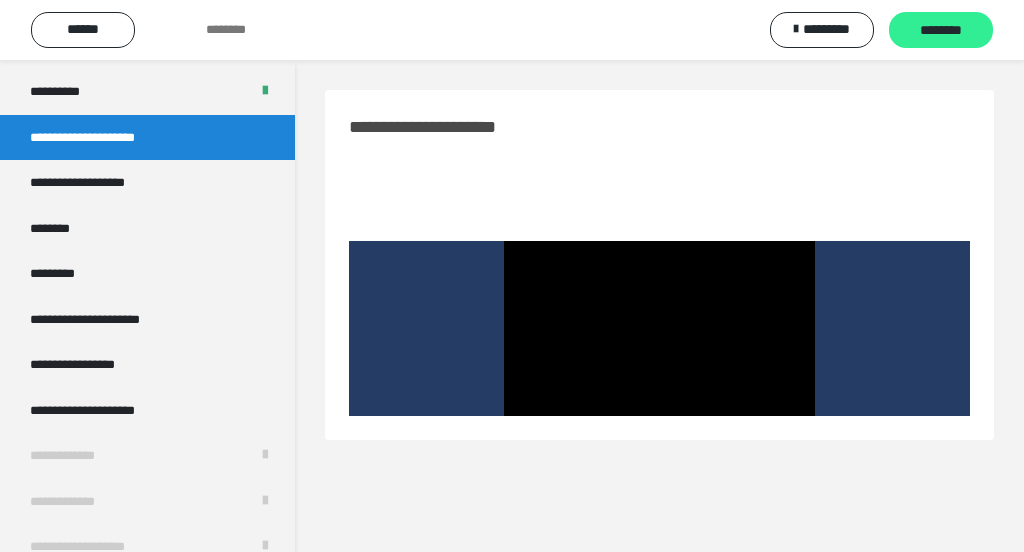 click on "********" at bounding box center (941, 31) 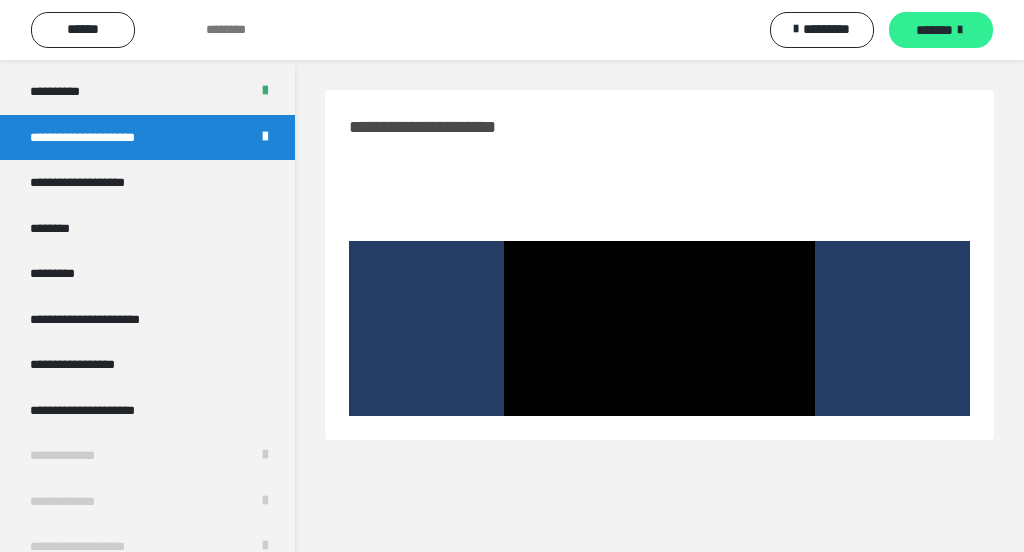 click on "*******" at bounding box center (941, 30) 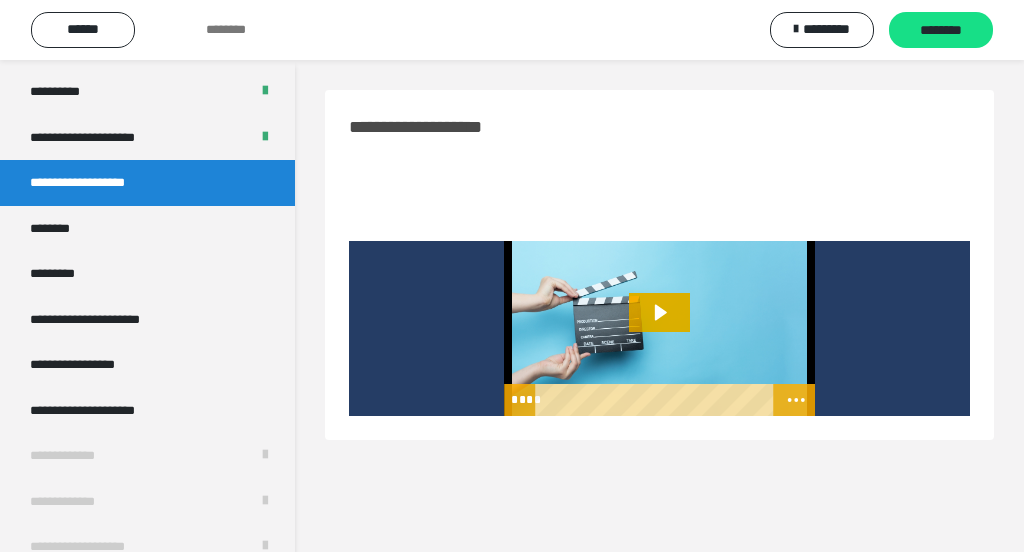 click at bounding box center [659, 328] 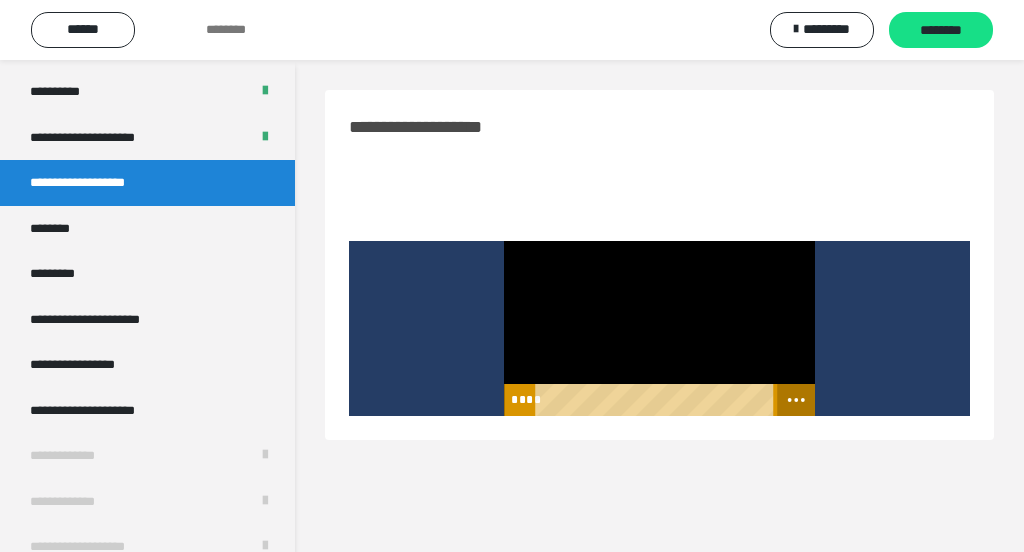 click 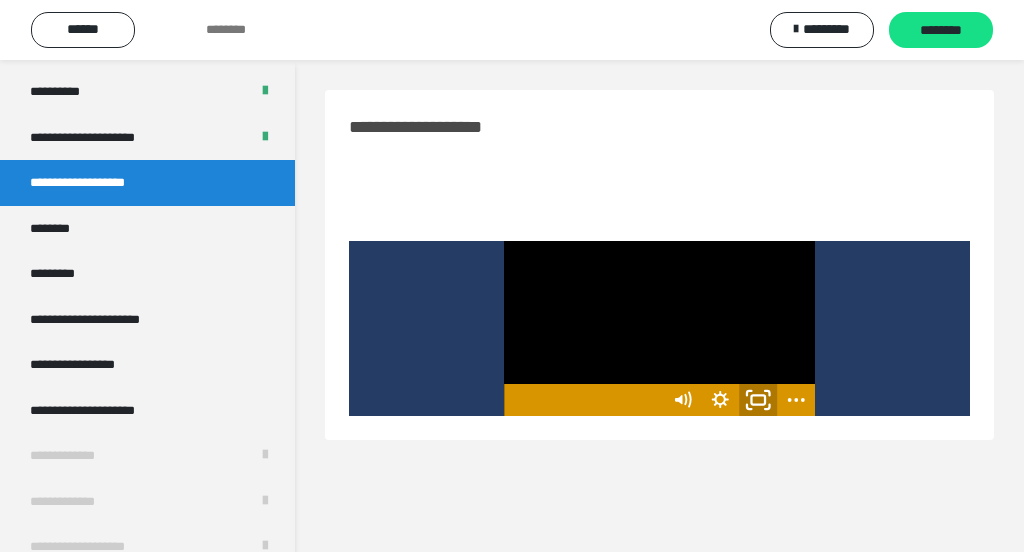 click 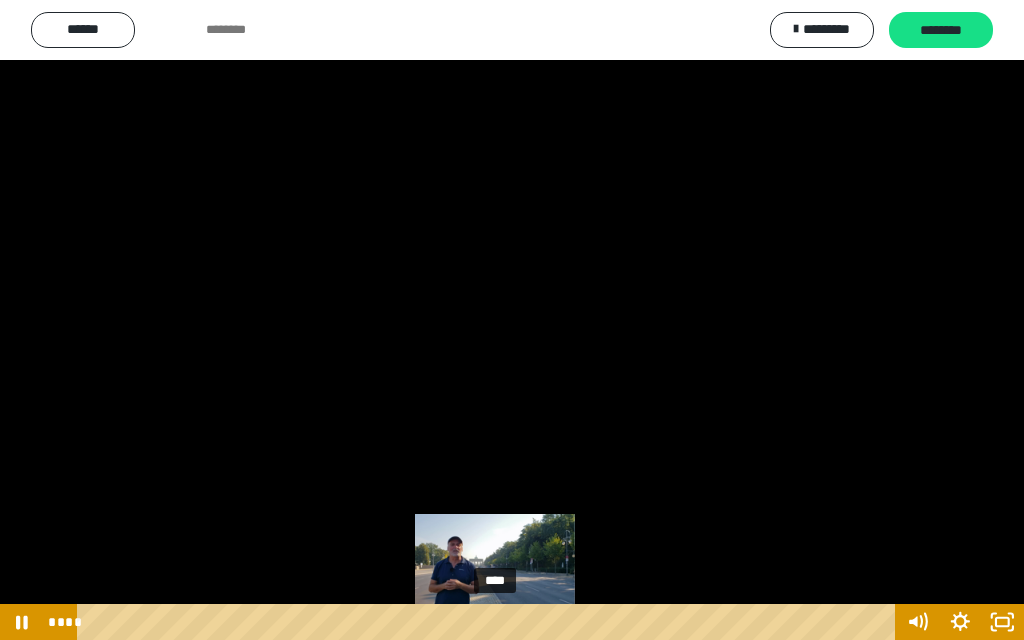click on "****" at bounding box center (489, 622) 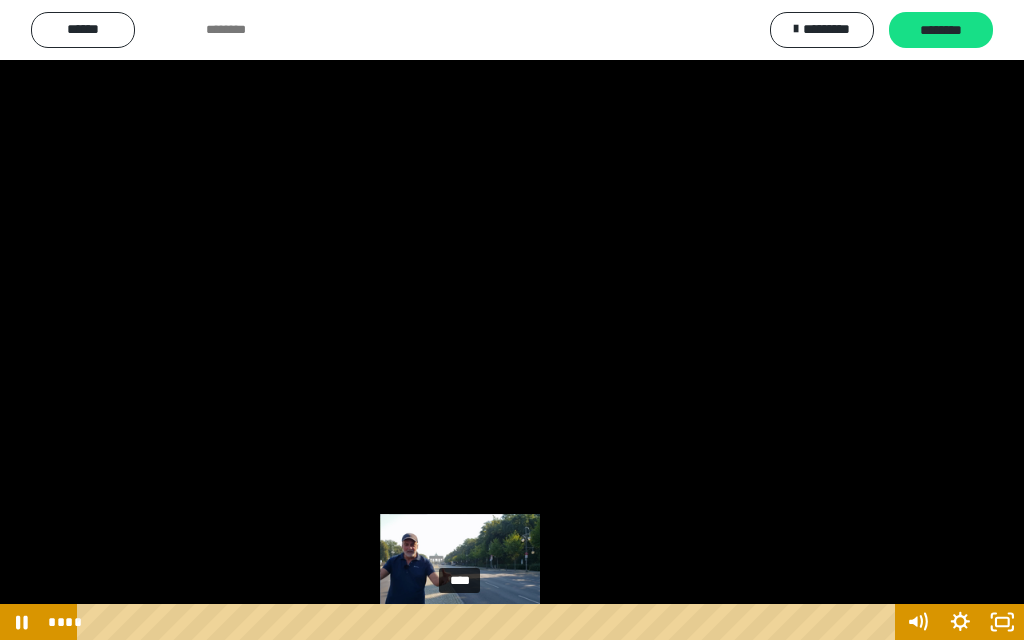 click on "****" at bounding box center (489, 622) 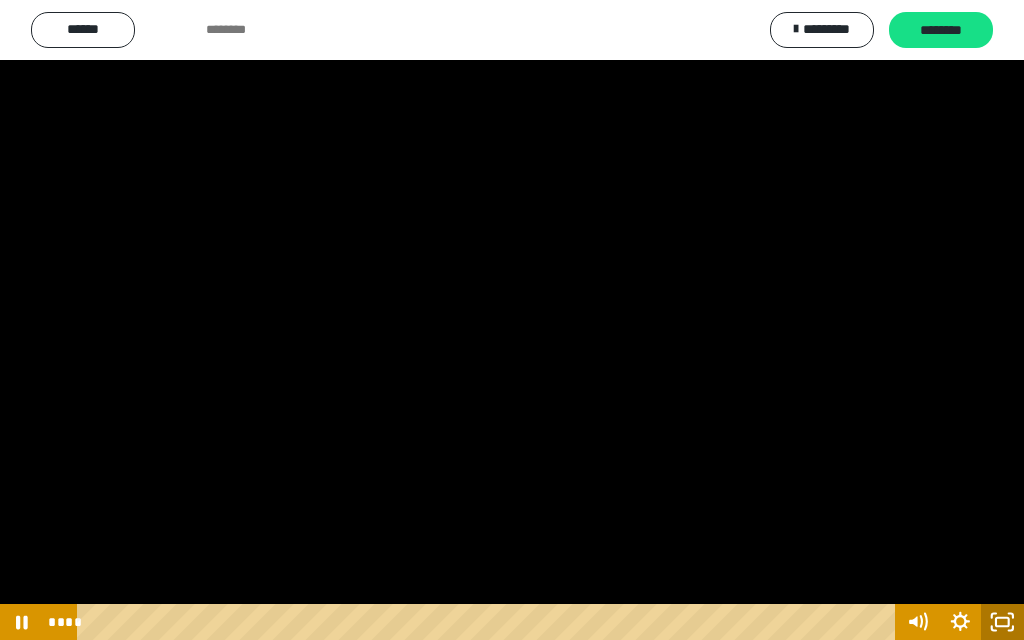 click 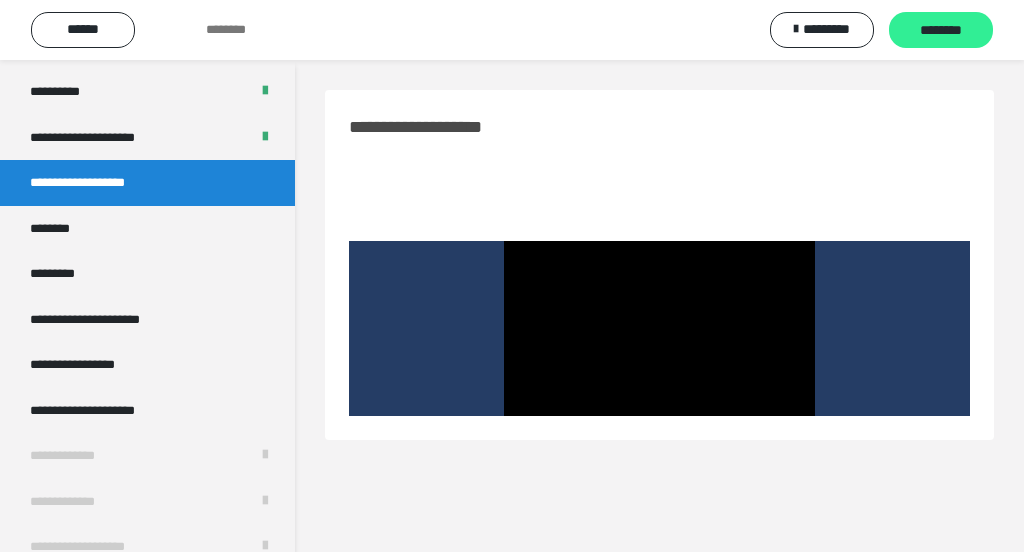 click on "********" at bounding box center (941, 31) 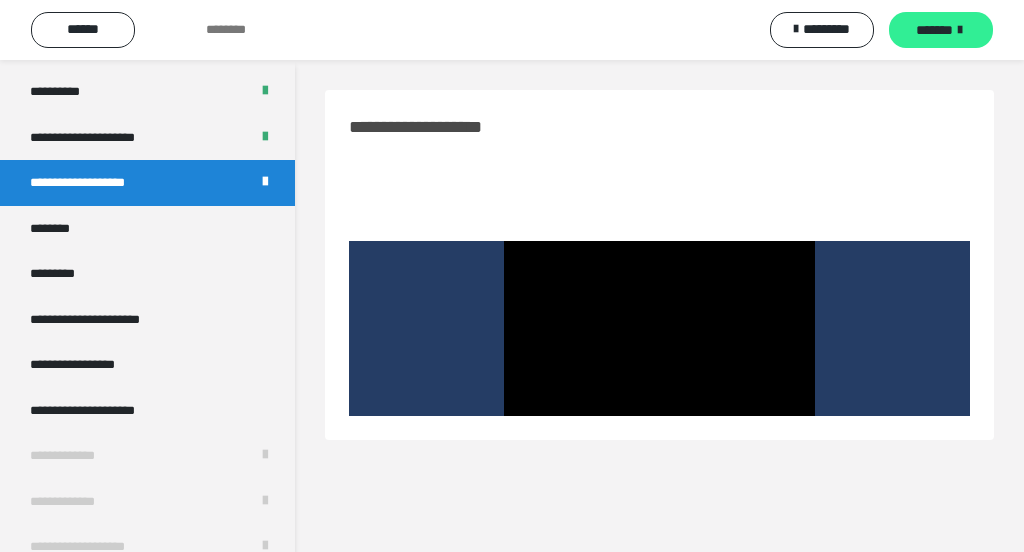 click on "*******" at bounding box center [934, 30] 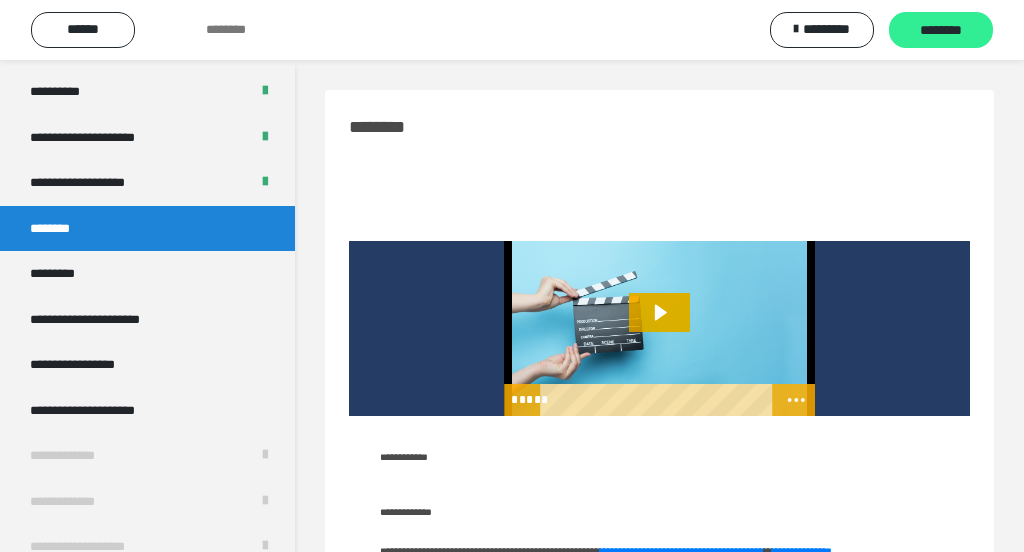 click on "********" at bounding box center (941, 31) 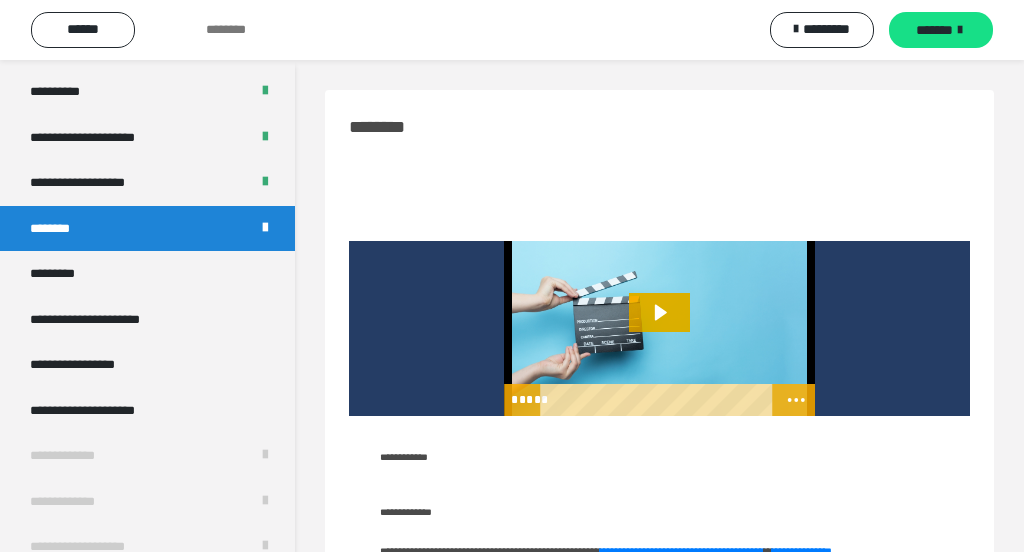 click on "*******" at bounding box center [934, 30] 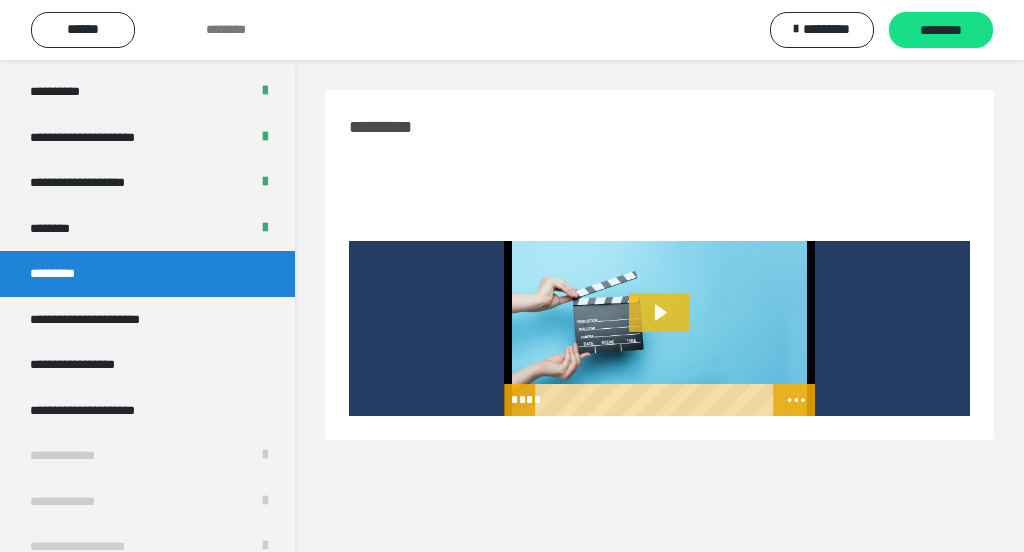 click 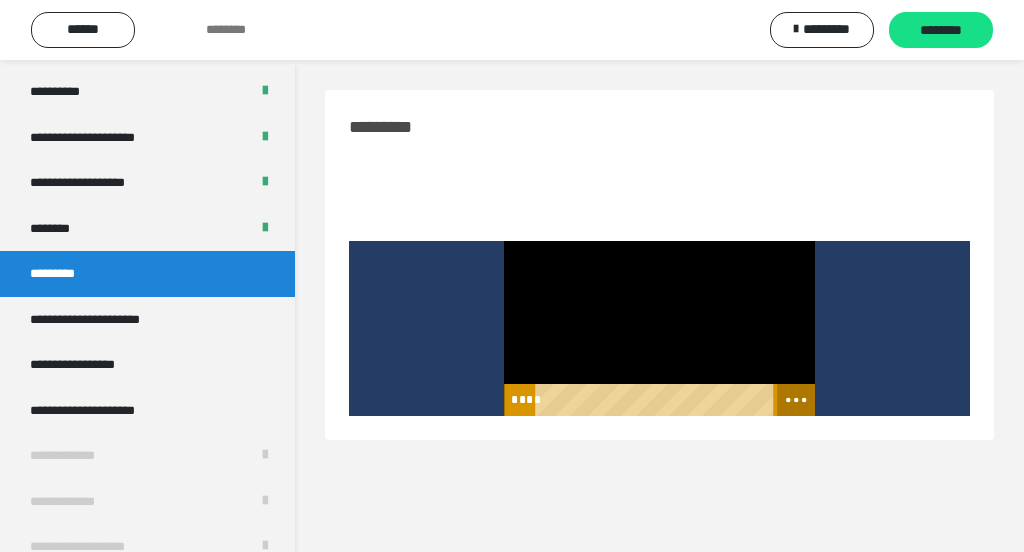 click 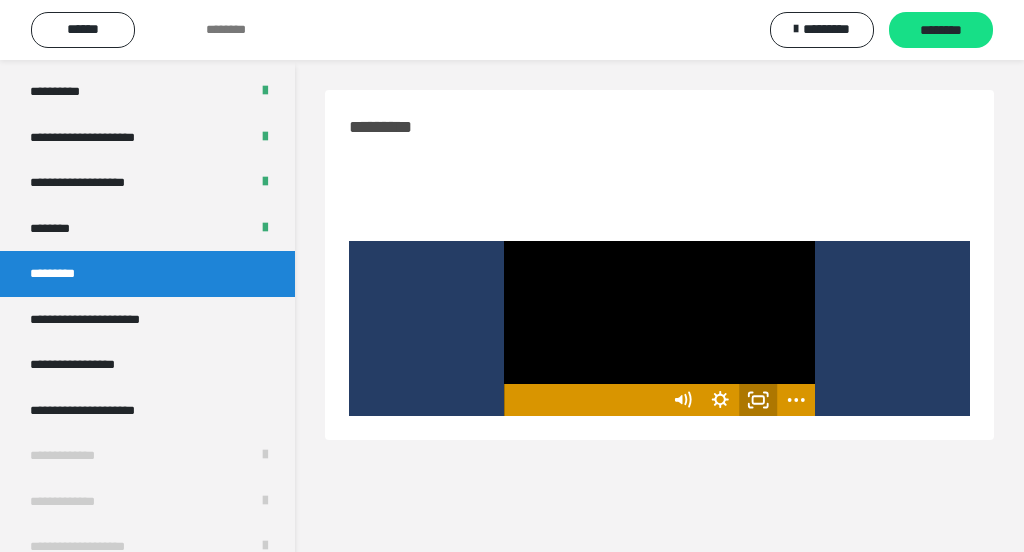 click 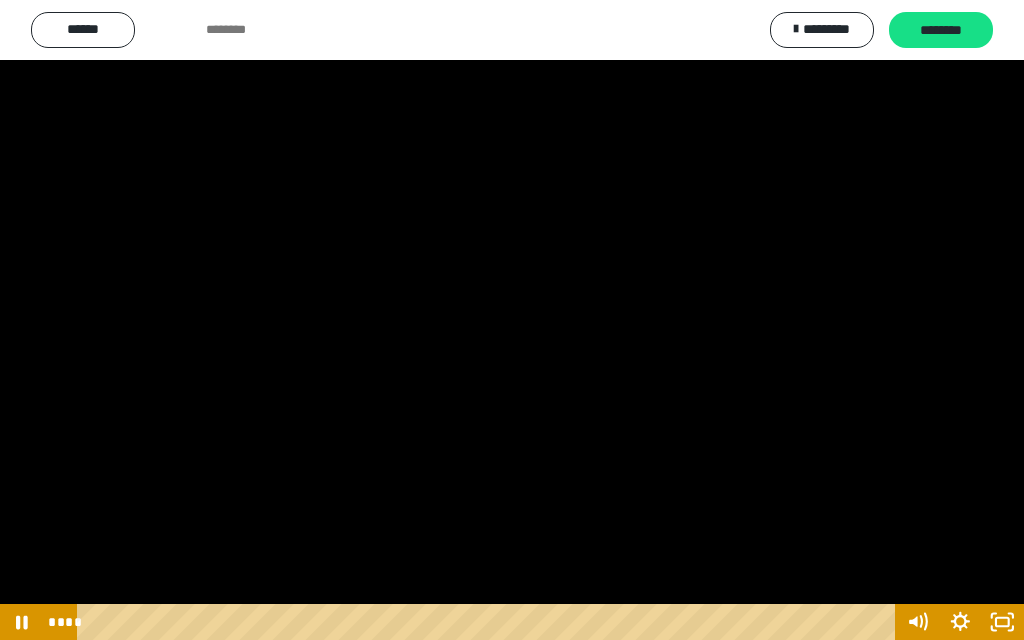 click at bounding box center (512, 320) 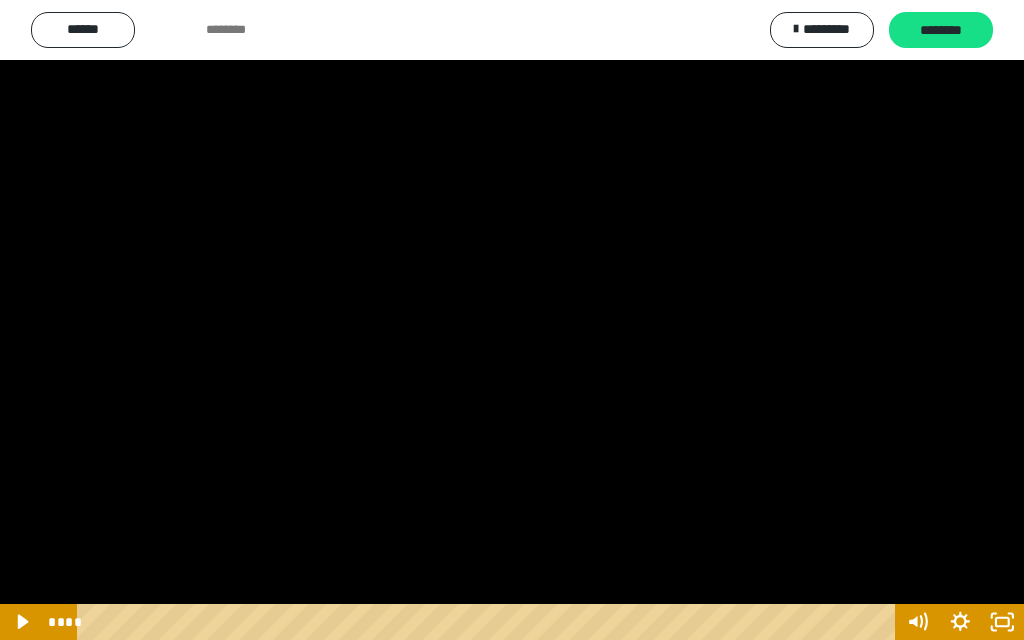 click at bounding box center [512, 320] 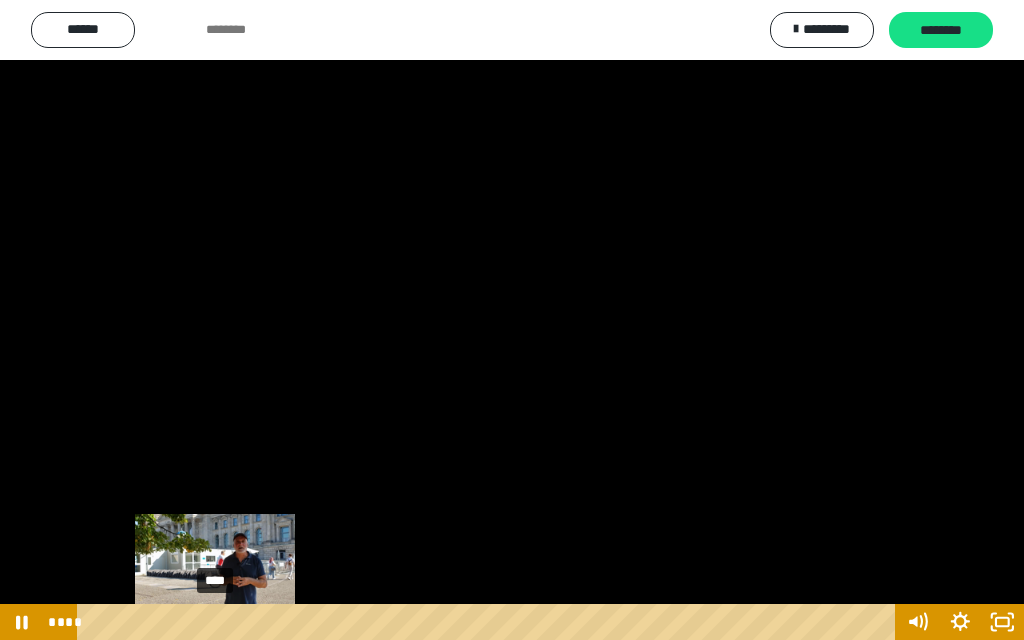 click on "****" at bounding box center [489, 622] 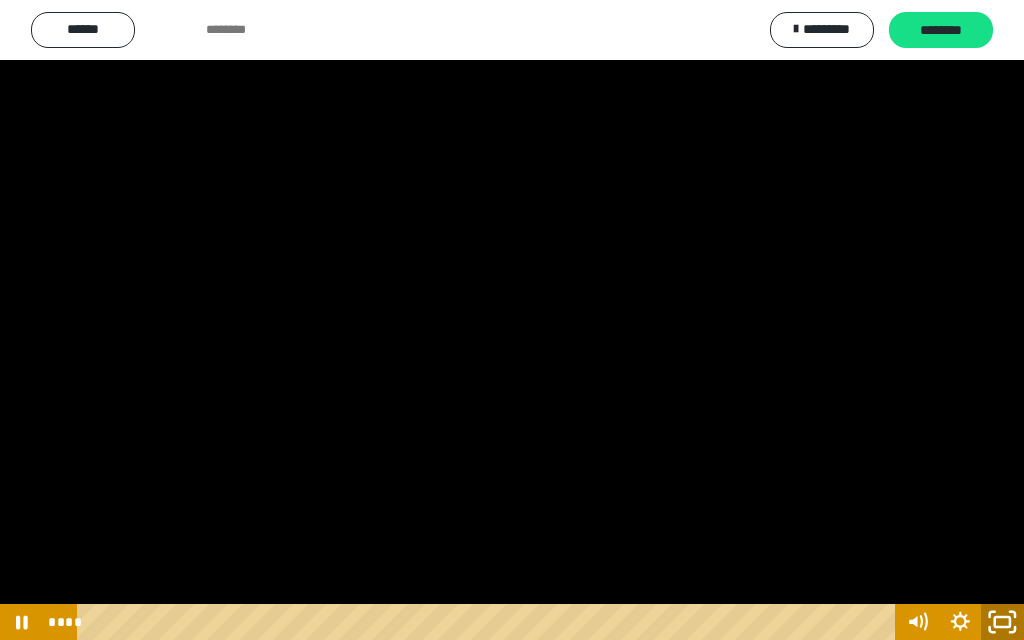 click 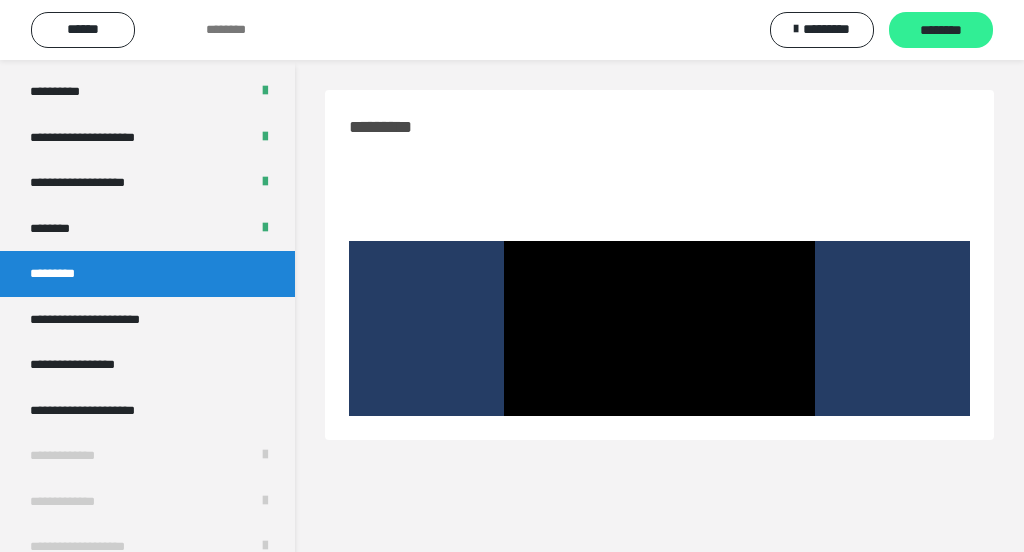 click on "********" at bounding box center (941, 31) 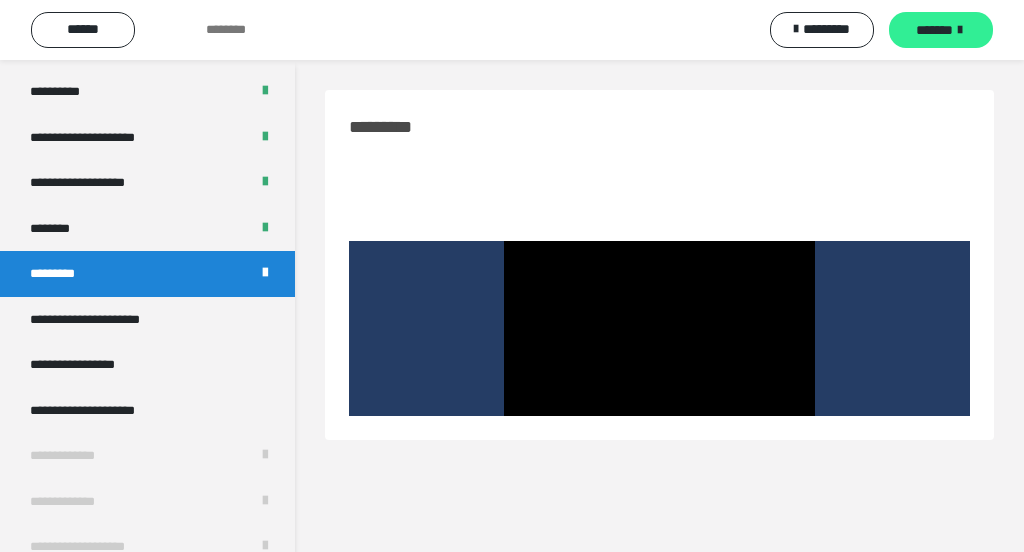 click on "*******" at bounding box center [934, 30] 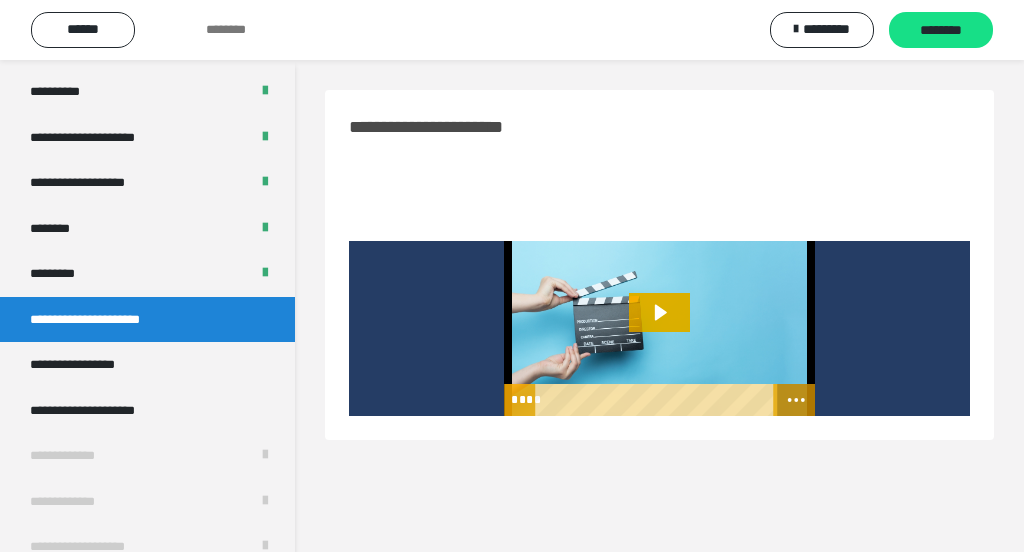click 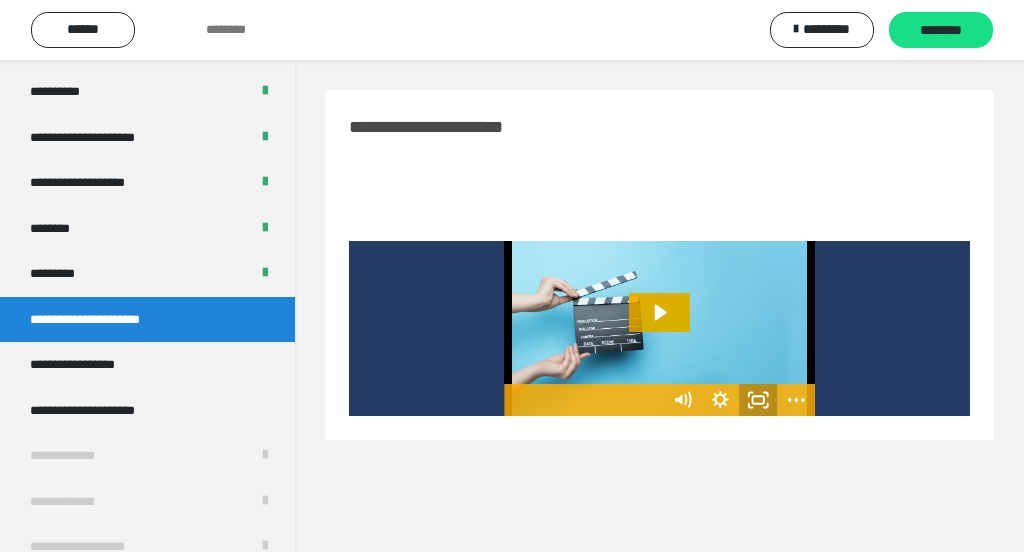 click 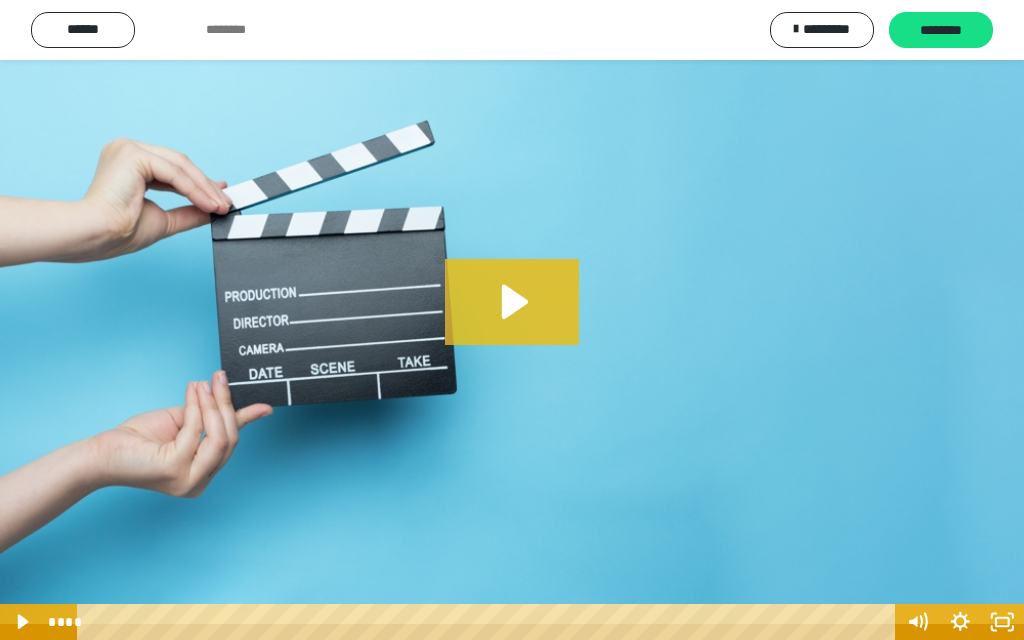 click 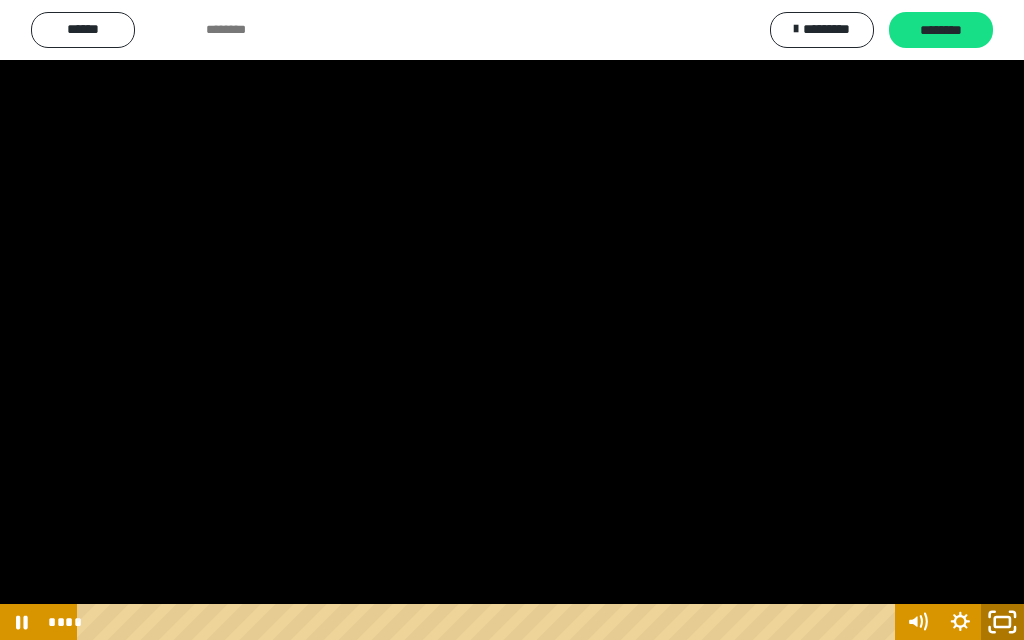 click 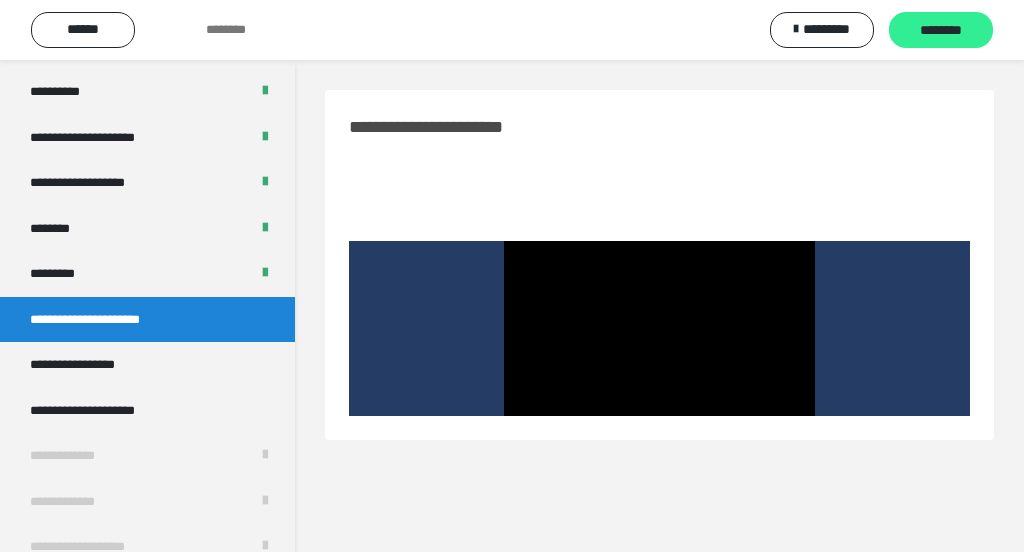 click on "********" at bounding box center [941, 31] 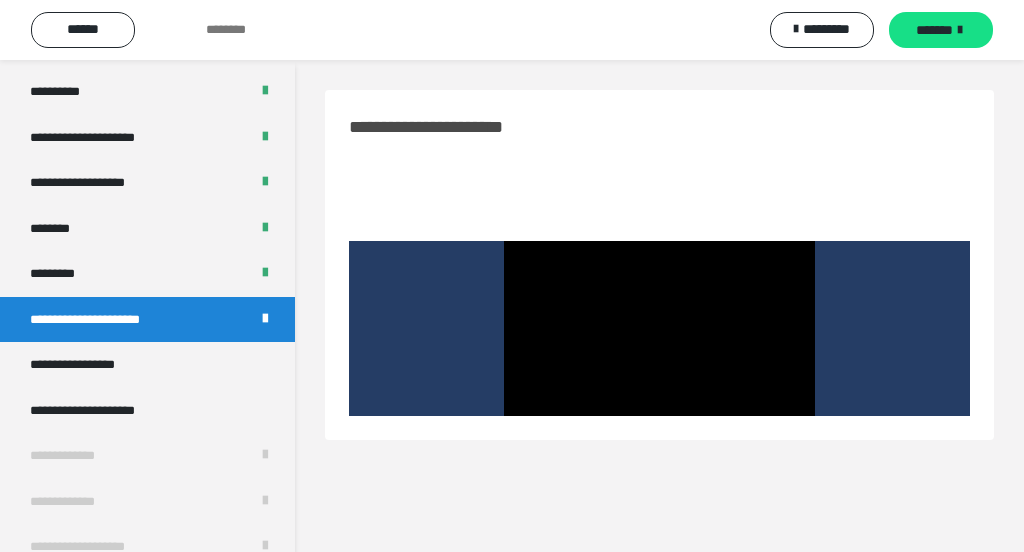 click on "*******" at bounding box center [941, 30] 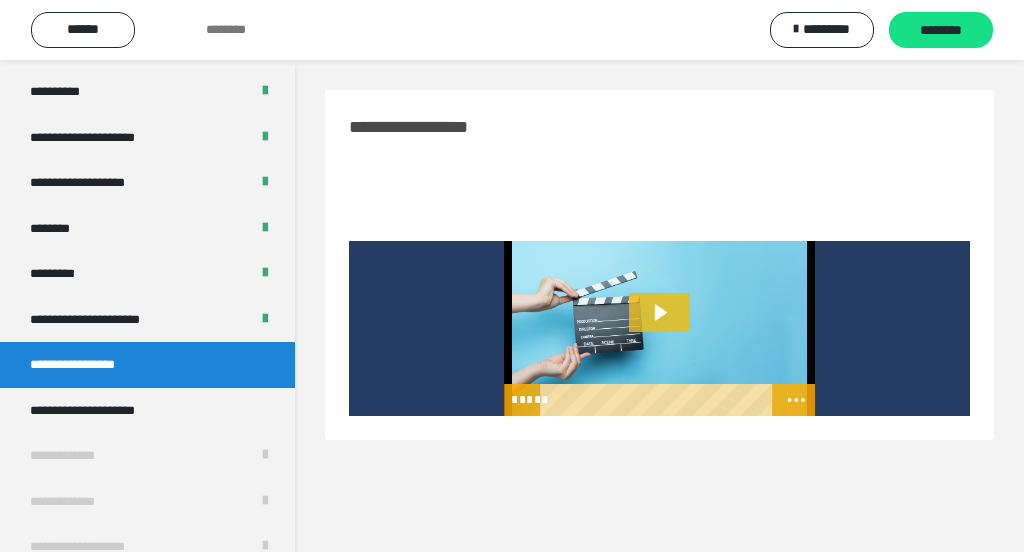 click 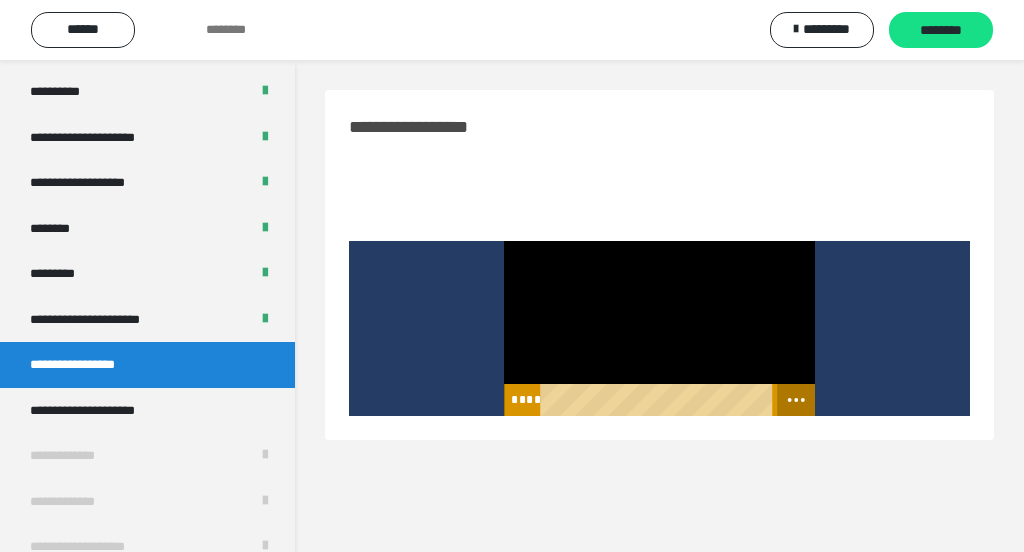 click 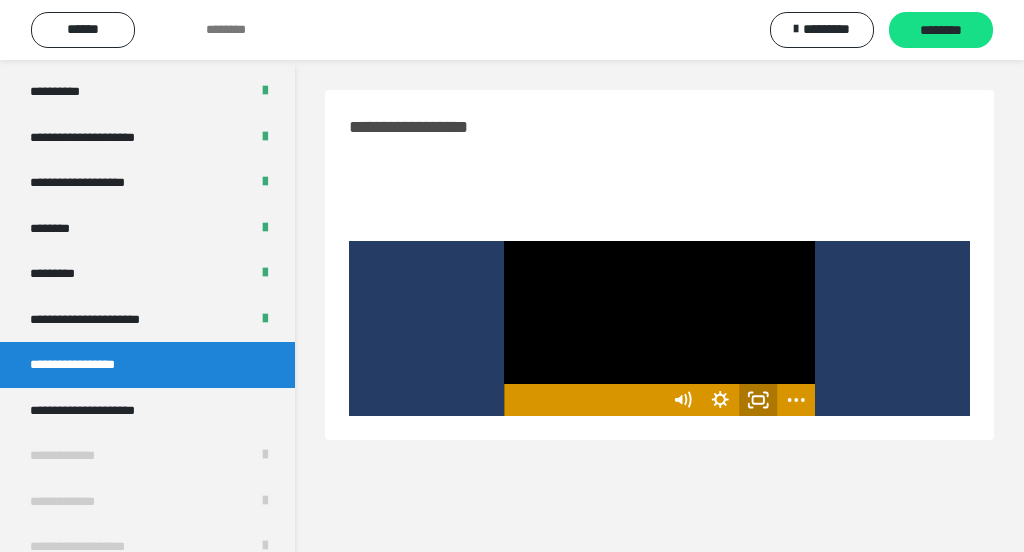 click 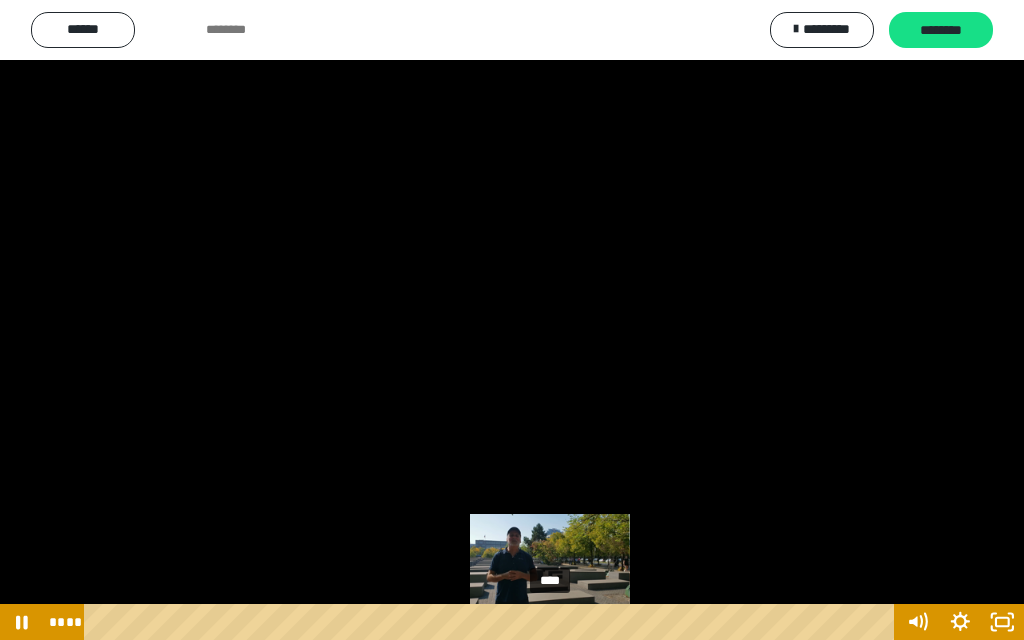 click on "****" at bounding box center (493, 622) 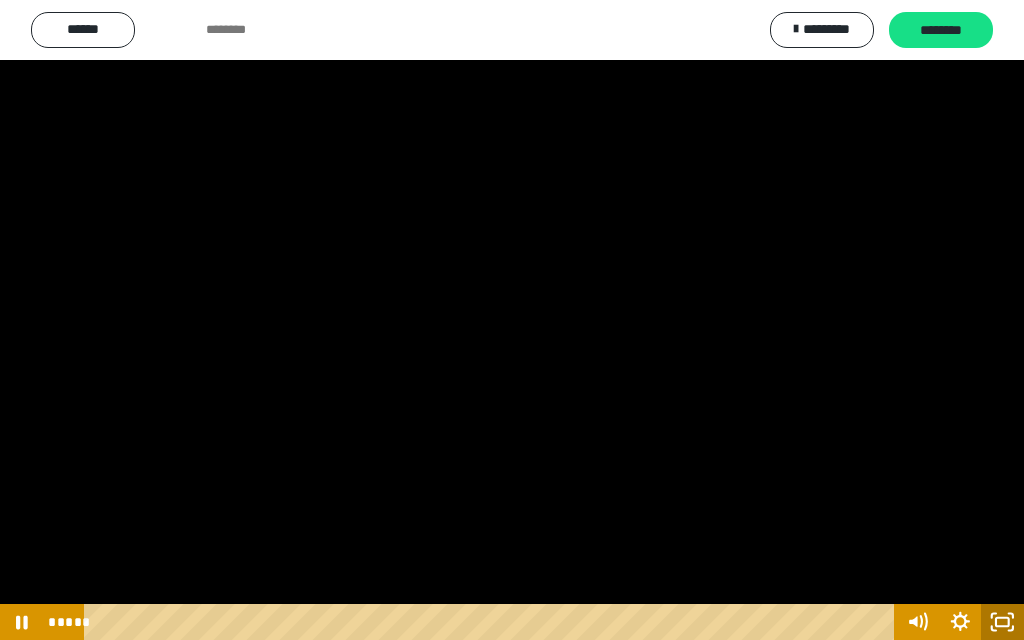 click 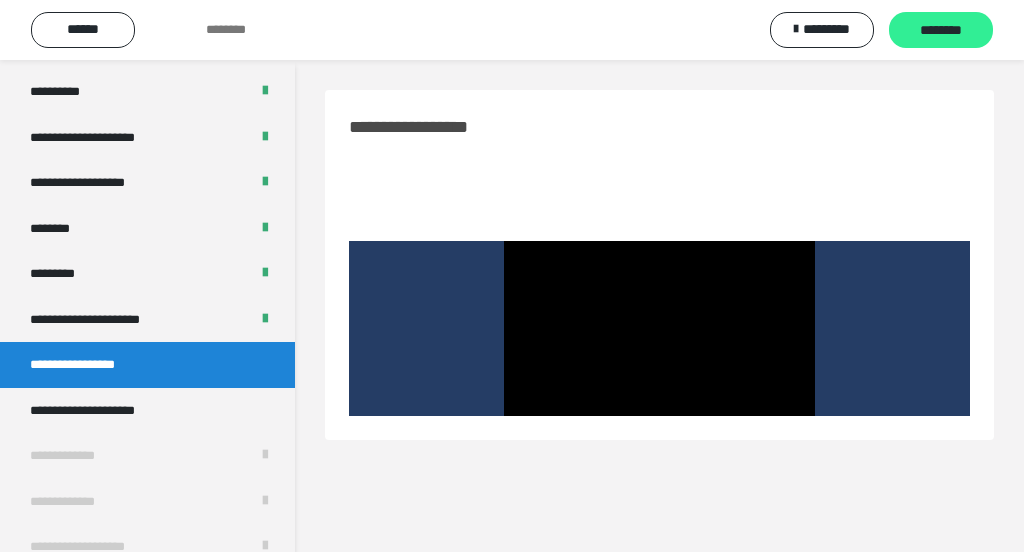 click on "********" at bounding box center (941, 31) 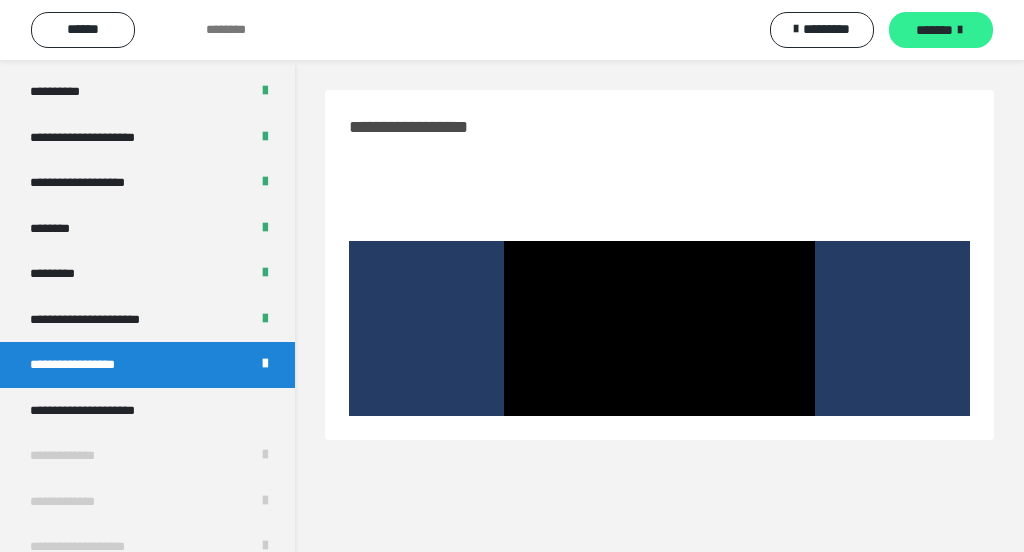 click on "*******" at bounding box center (941, 30) 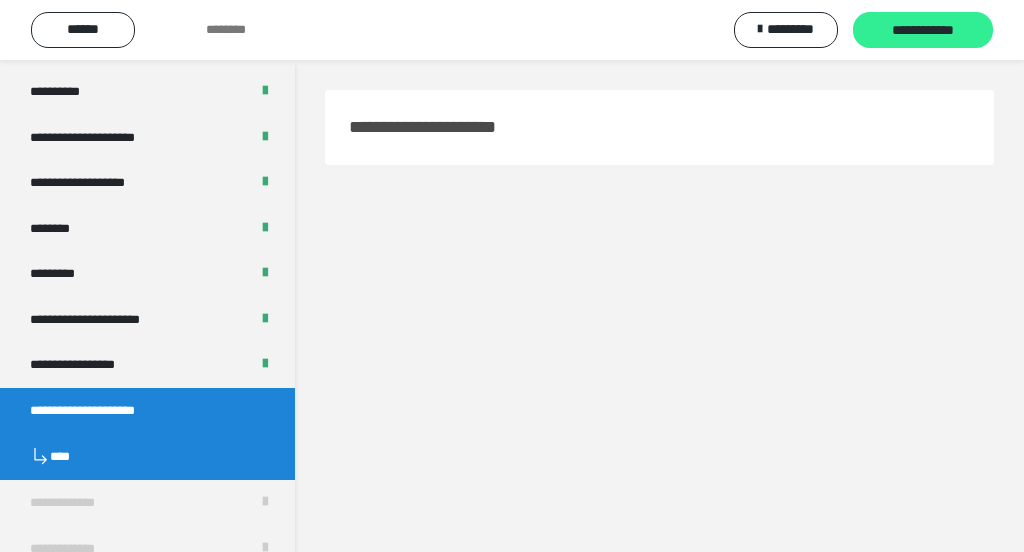 click on "**********" at bounding box center [923, 31] 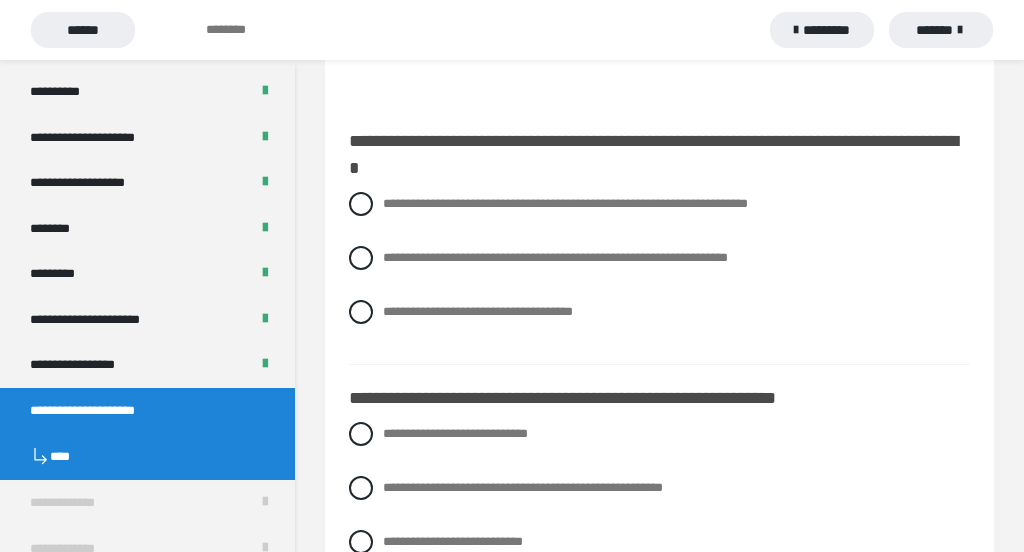 scroll, scrollTop: 196, scrollLeft: 0, axis: vertical 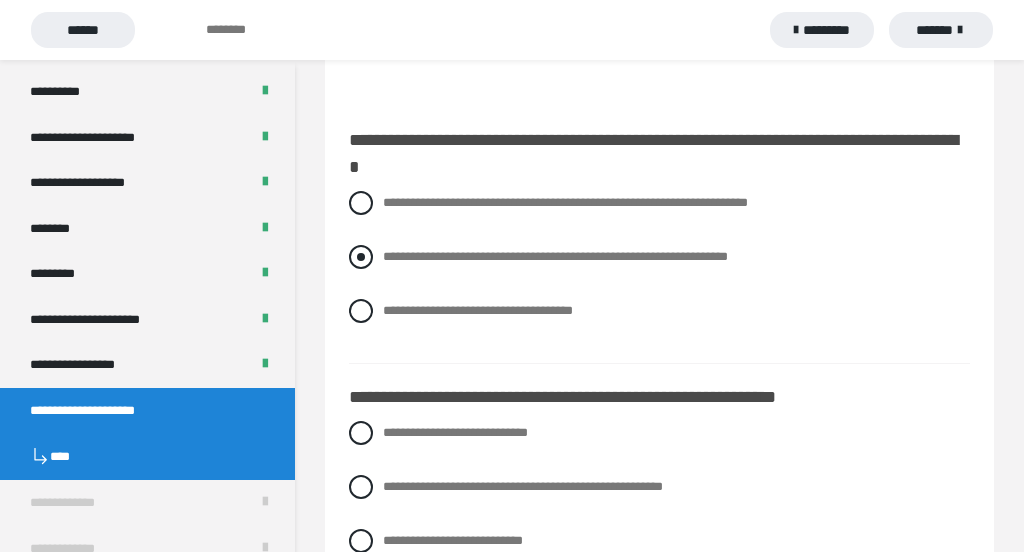 click at bounding box center (361, 257) 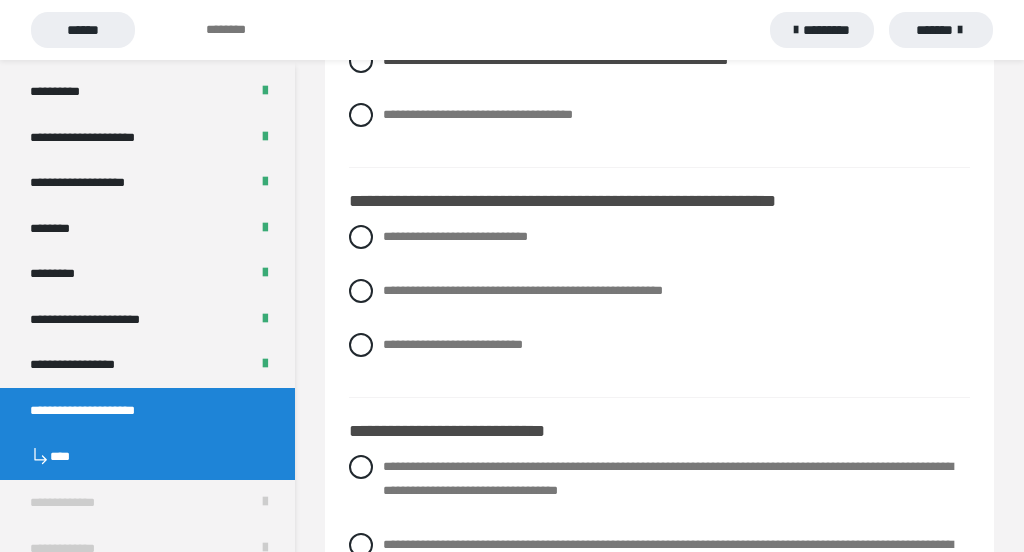 scroll, scrollTop: 395, scrollLeft: 0, axis: vertical 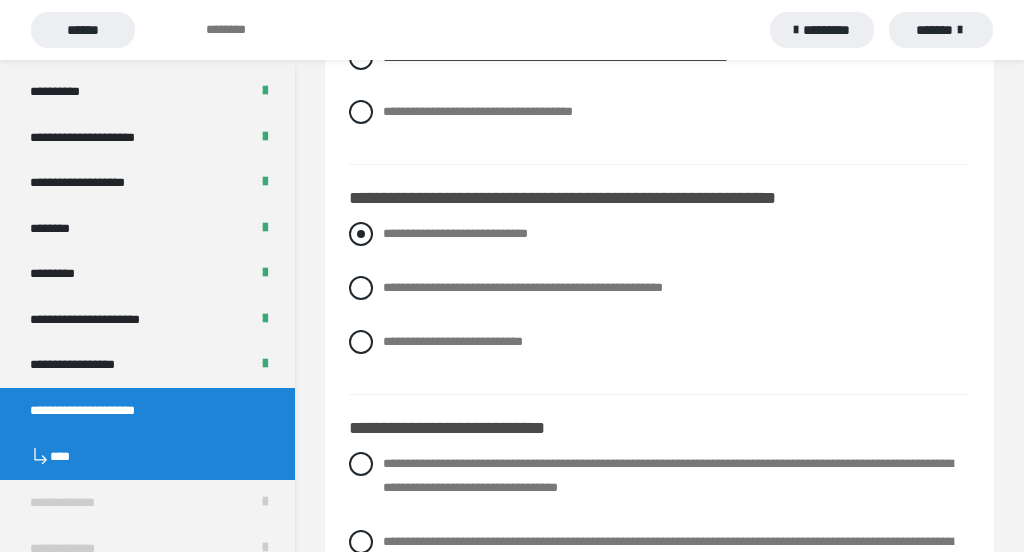click at bounding box center (361, 234) 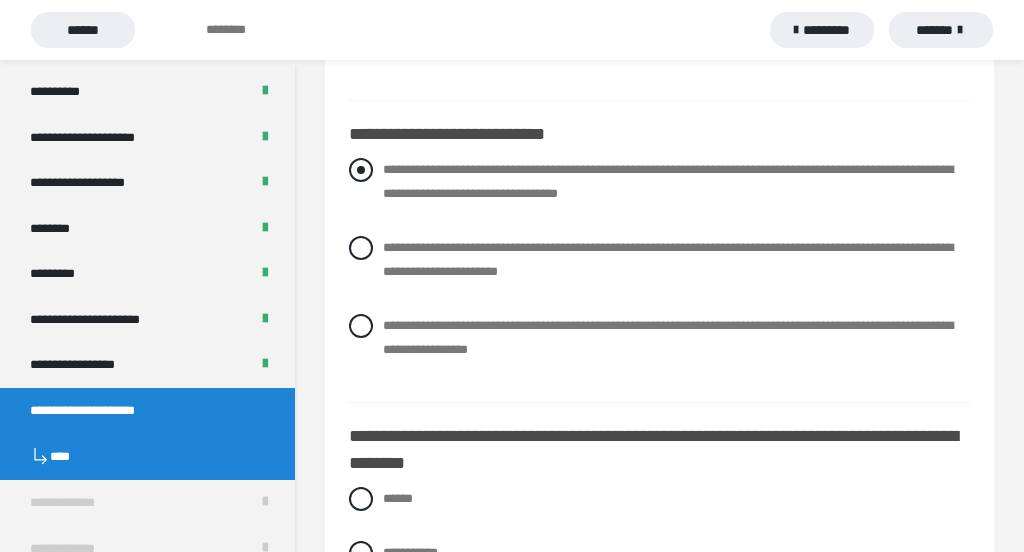 scroll, scrollTop: 693, scrollLeft: 0, axis: vertical 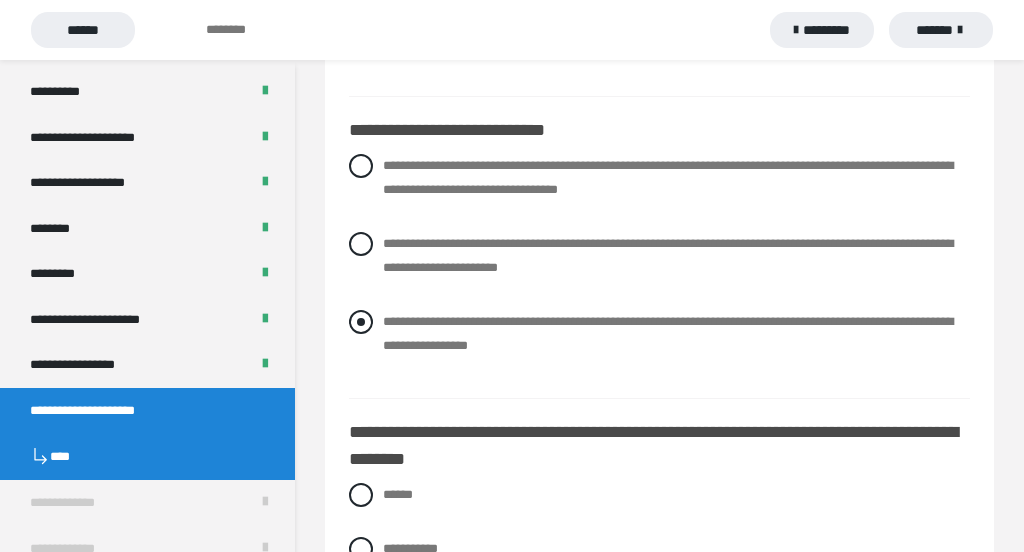 click at bounding box center [361, 322] 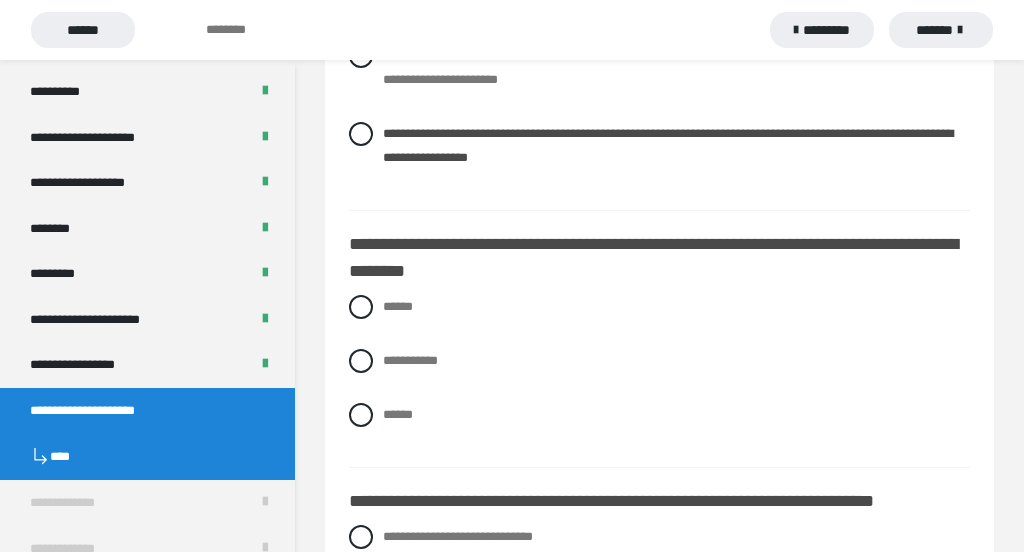scroll, scrollTop: 927, scrollLeft: 0, axis: vertical 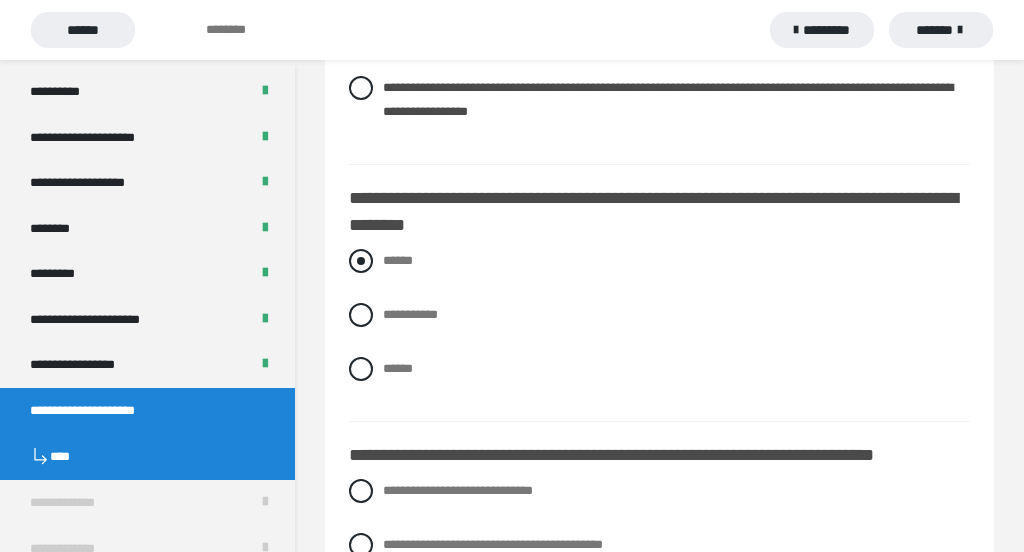 click at bounding box center [361, 261] 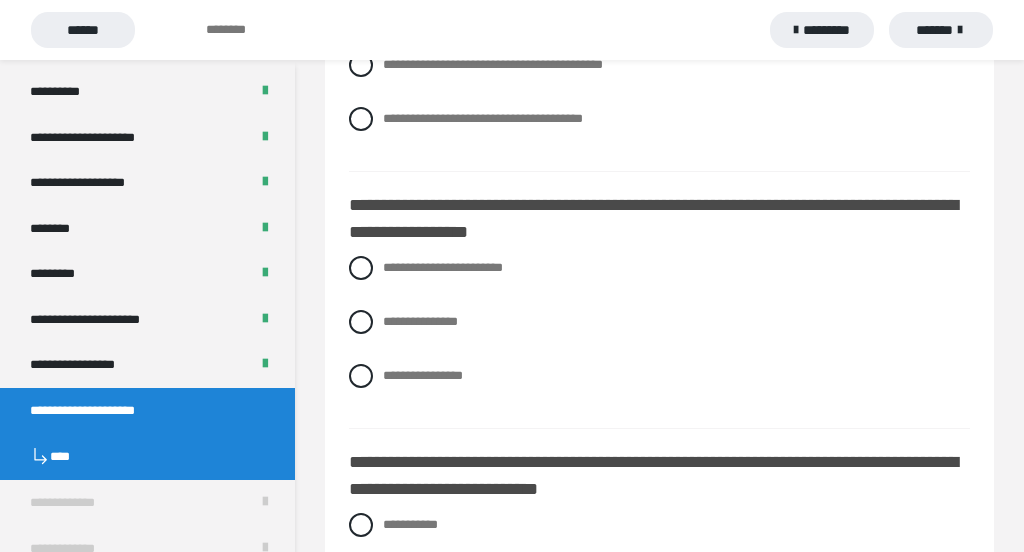 scroll, scrollTop: 1408, scrollLeft: 0, axis: vertical 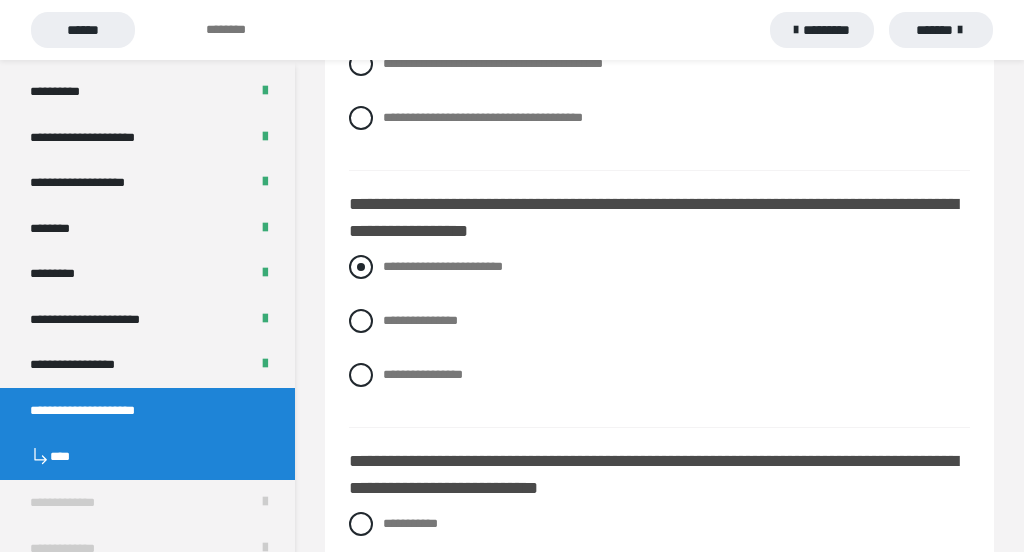 click at bounding box center [361, 267] 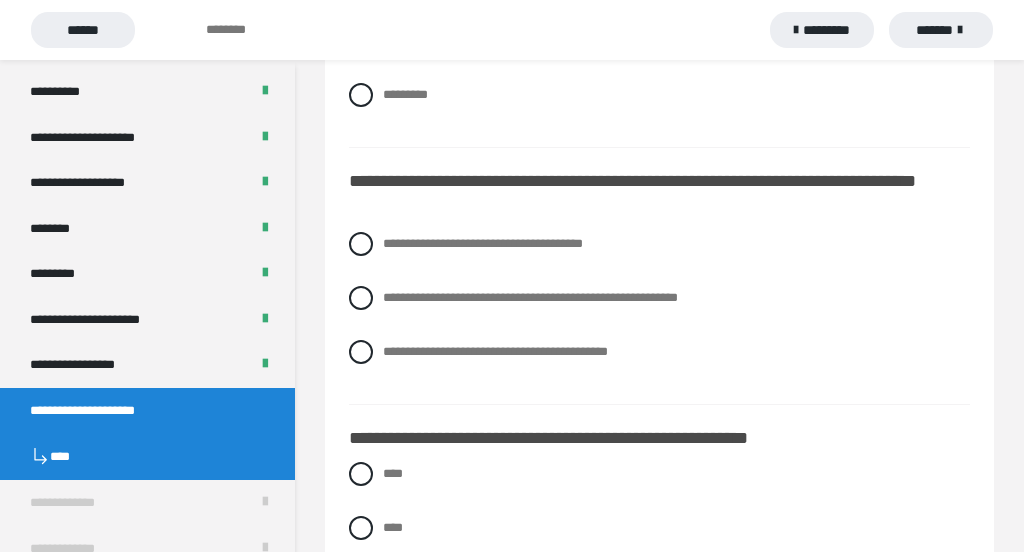 scroll, scrollTop: 2176, scrollLeft: 0, axis: vertical 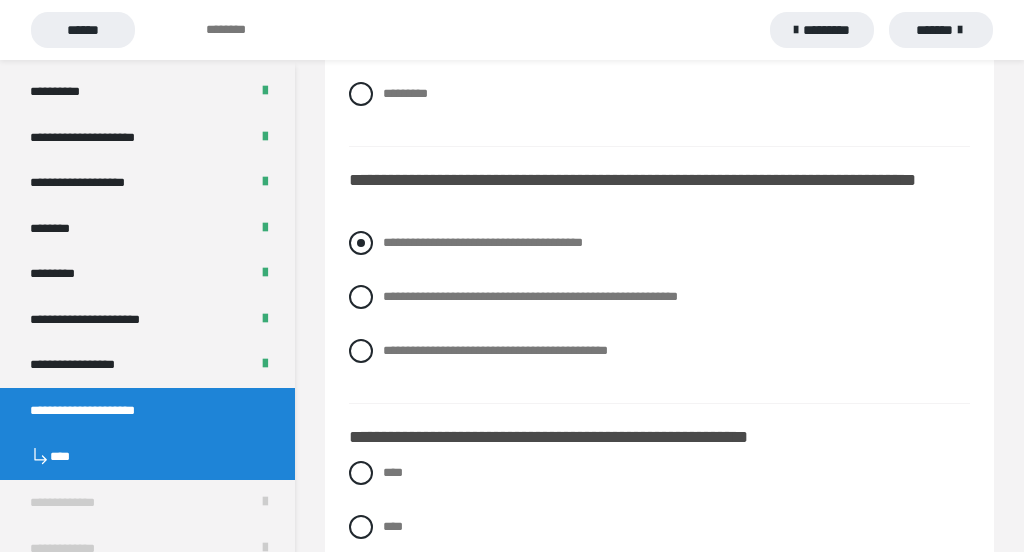 click at bounding box center [361, 243] 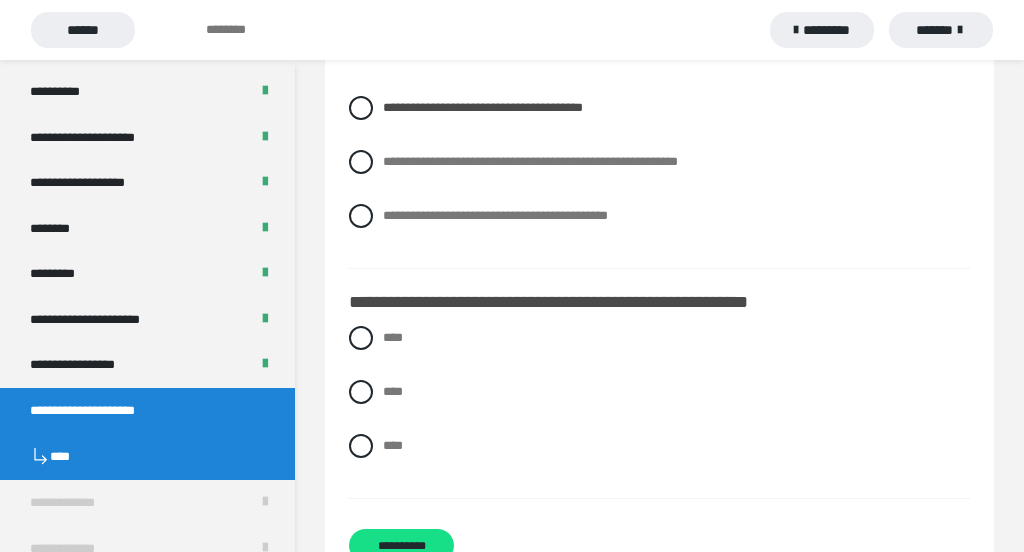 scroll, scrollTop: 2316, scrollLeft: 0, axis: vertical 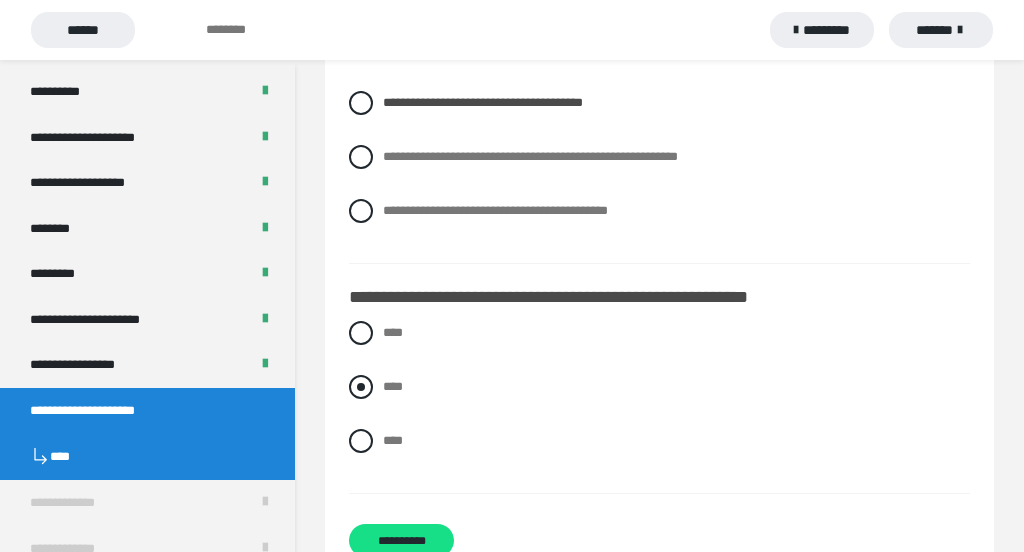 click at bounding box center (361, 387) 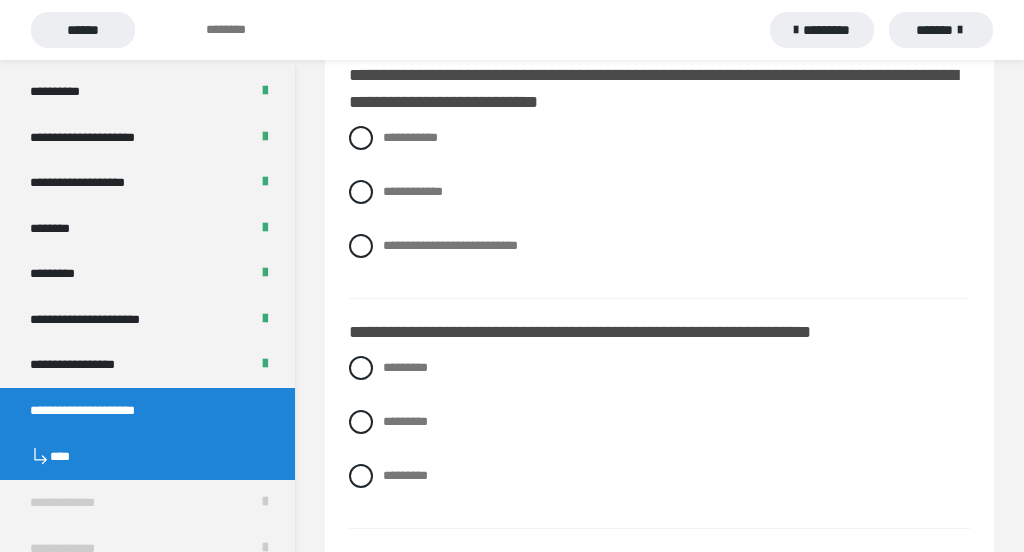 scroll, scrollTop: 1795, scrollLeft: 0, axis: vertical 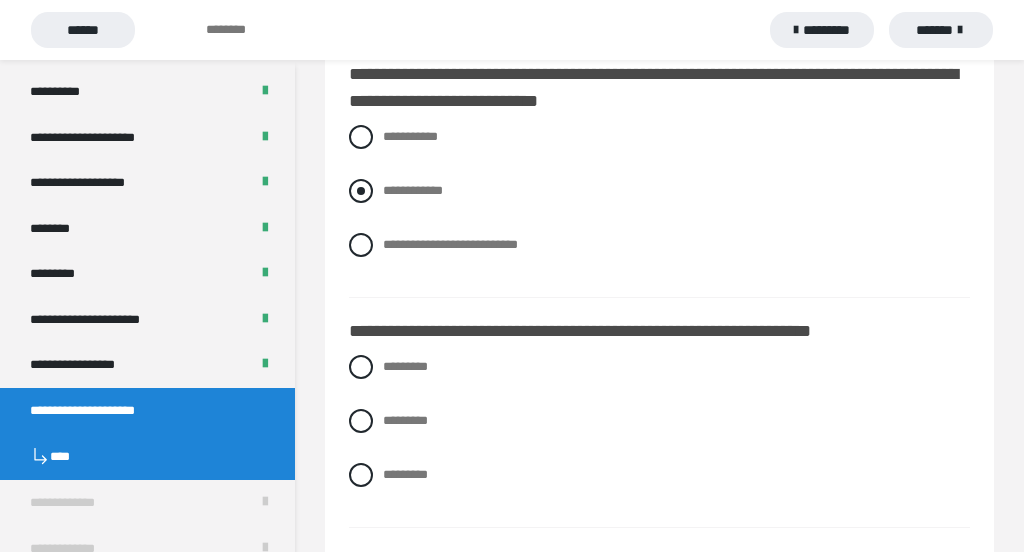click at bounding box center (361, 191) 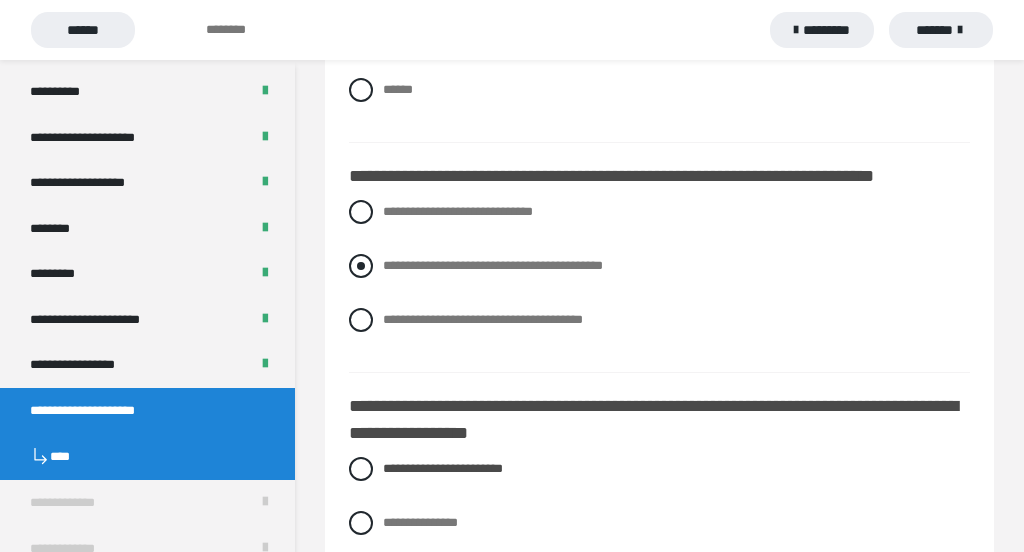 scroll, scrollTop: 1204, scrollLeft: 0, axis: vertical 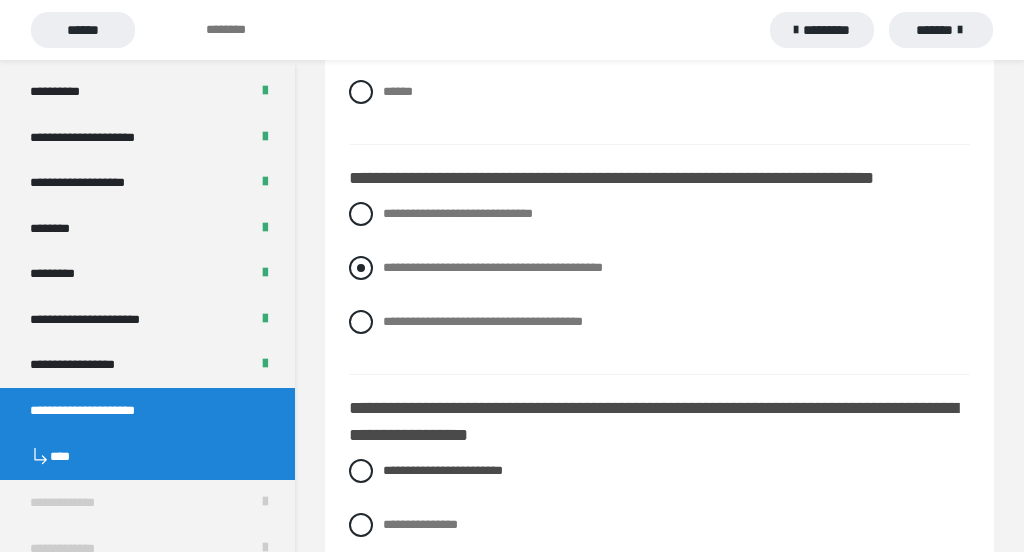 click at bounding box center [361, 268] 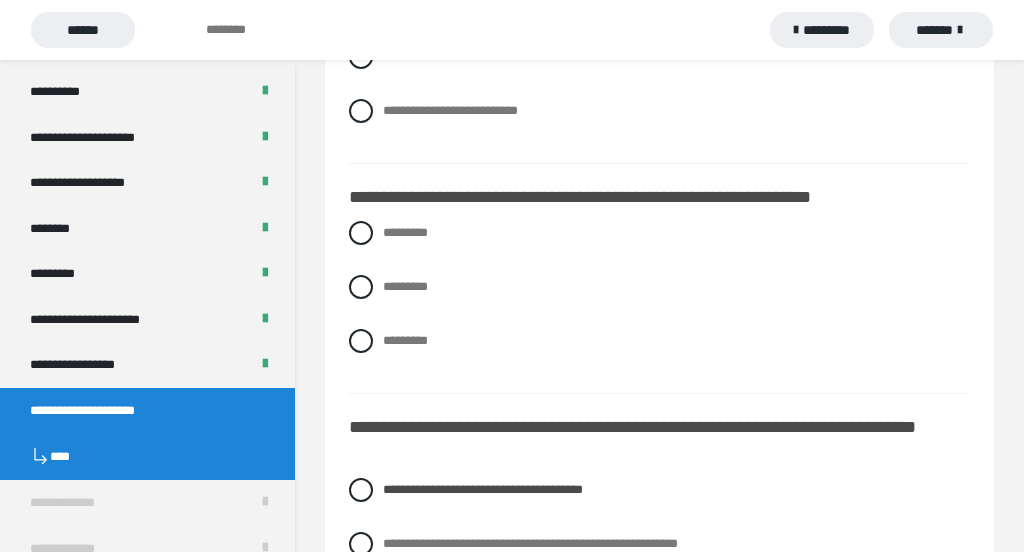 scroll, scrollTop: 1928, scrollLeft: 0, axis: vertical 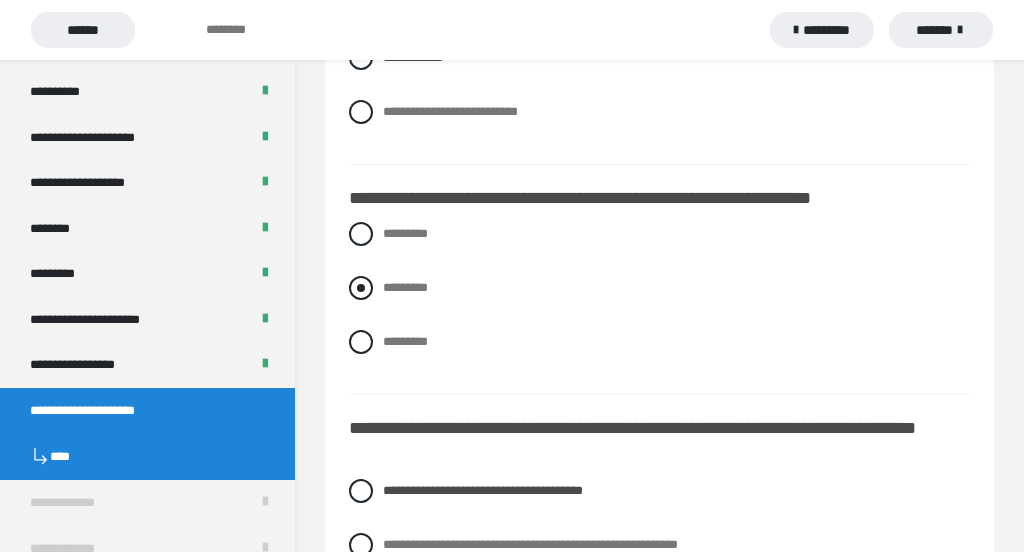 click at bounding box center (361, 288) 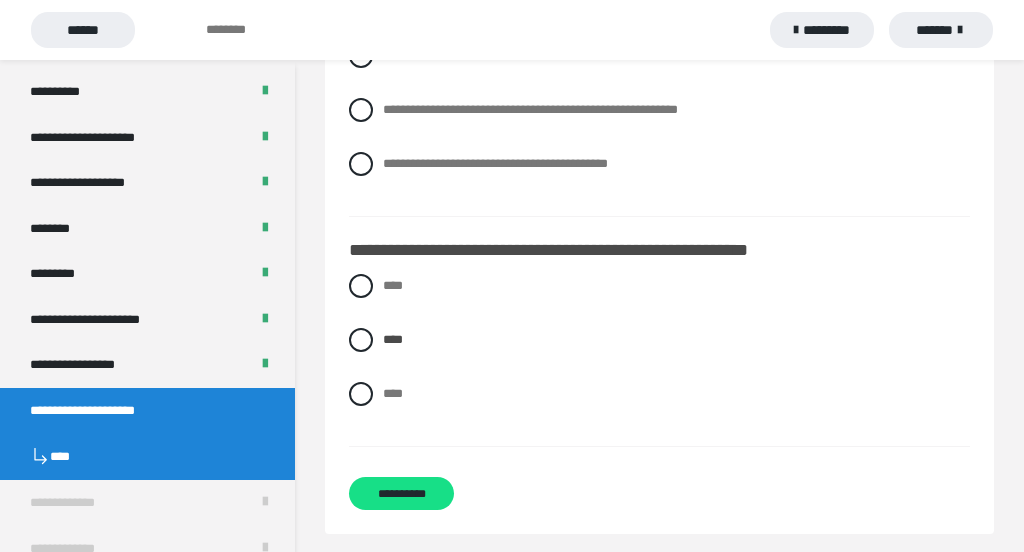 scroll, scrollTop: 2375, scrollLeft: 0, axis: vertical 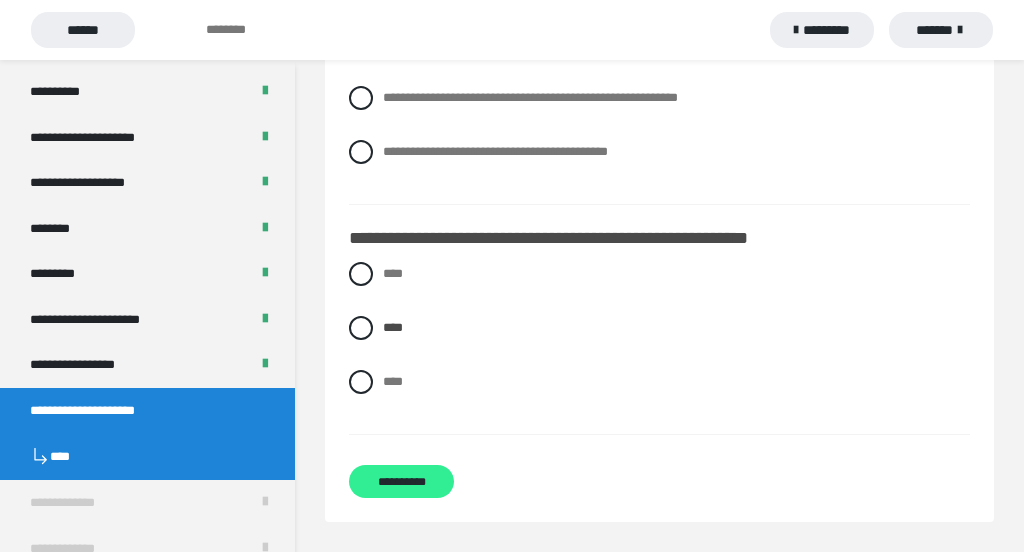 click on "**********" at bounding box center [401, 481] 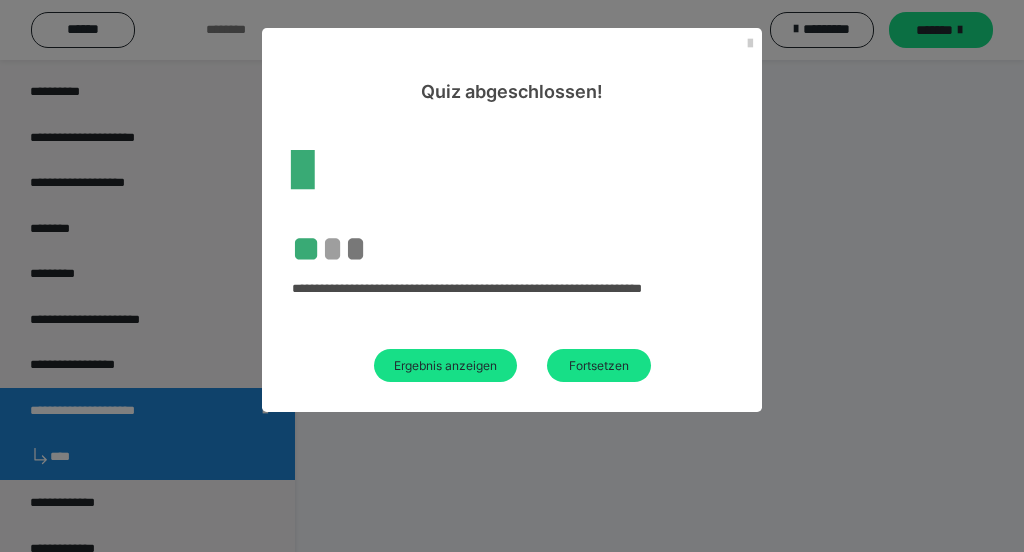 scroll, scrollTop: 60, scrollLeft: 0, axis: vertical 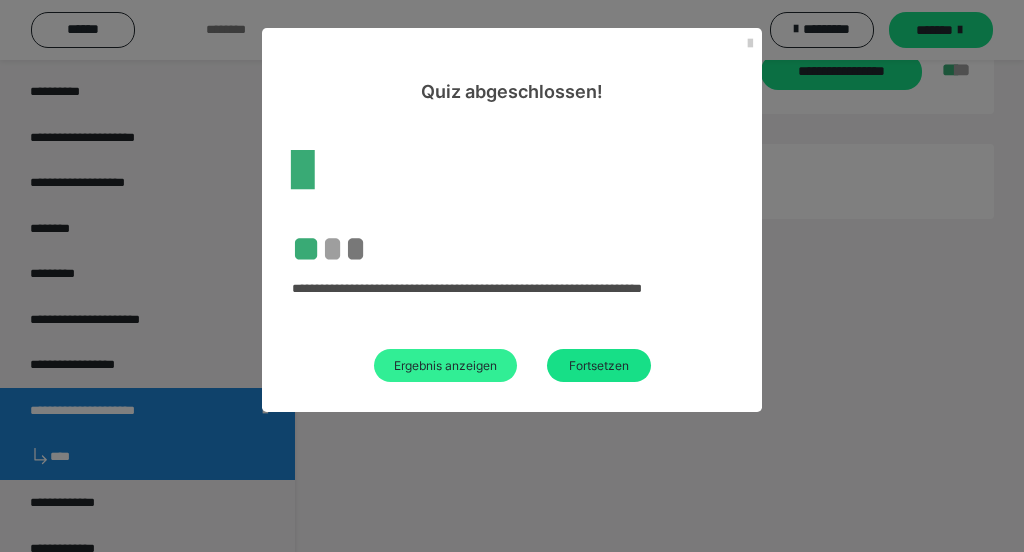 click on "Ergebnis anzeigen" at bounding box center (445, 365) 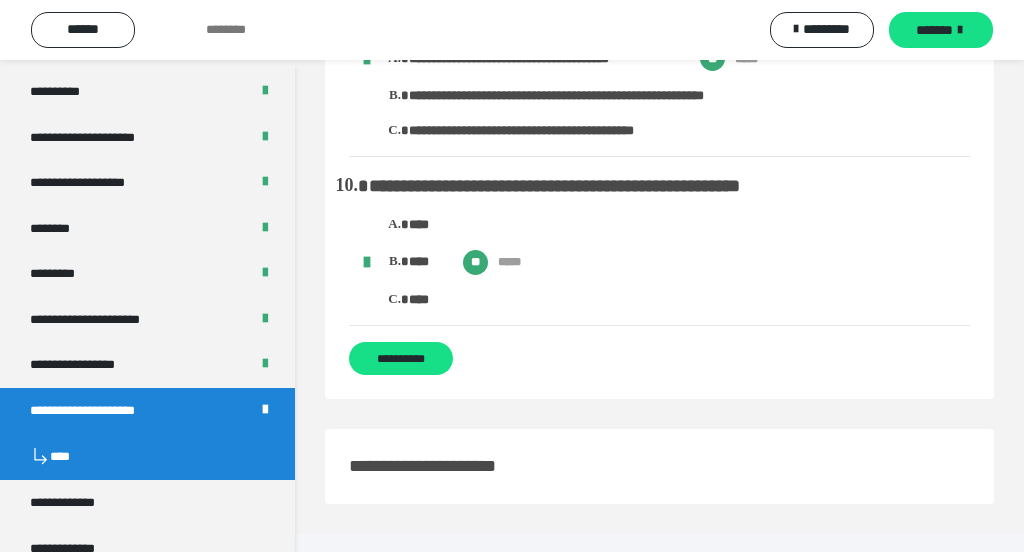 scroll, scrollTop: 1724, scrollLeft: 0, axis: vertical 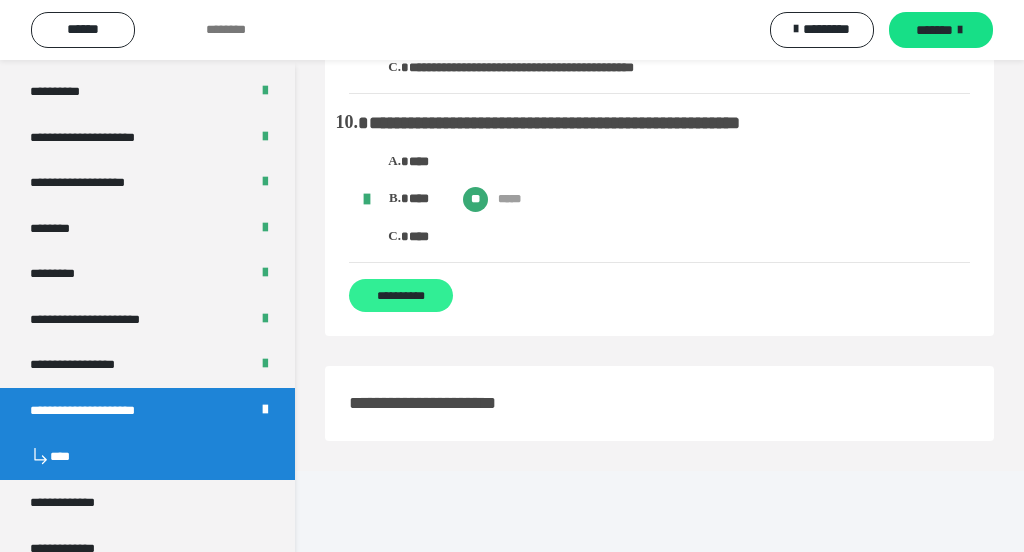 click on "**********" at bounding box center [401, 295] 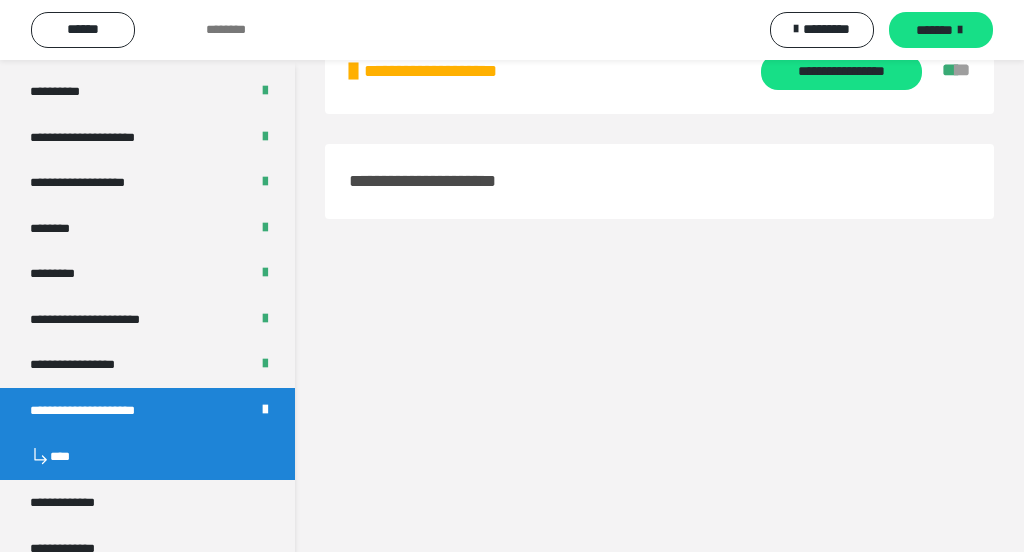 scroll, scrollTop: 0, scrollLeft: 0, axis: both 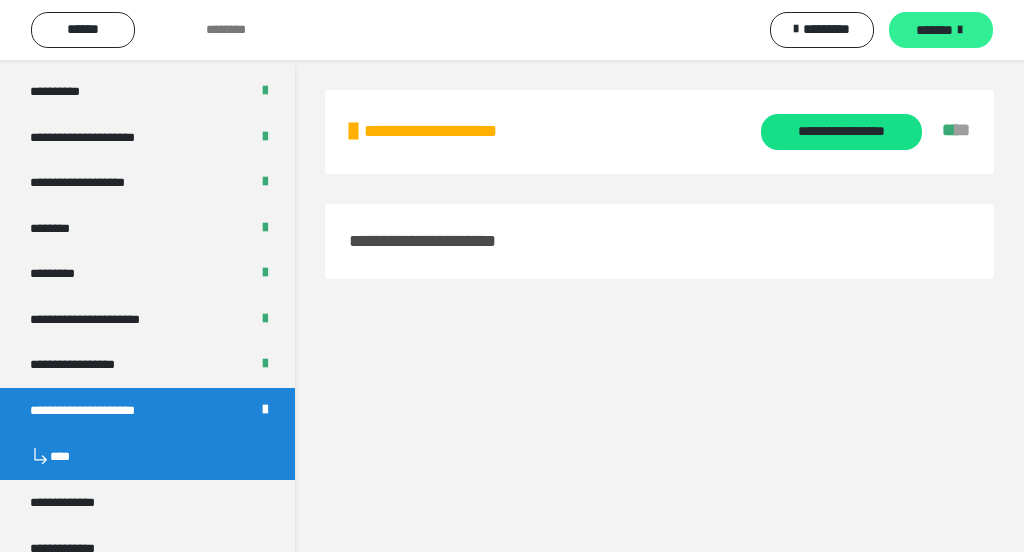 click on "*******" at bounding box center [934, 30] 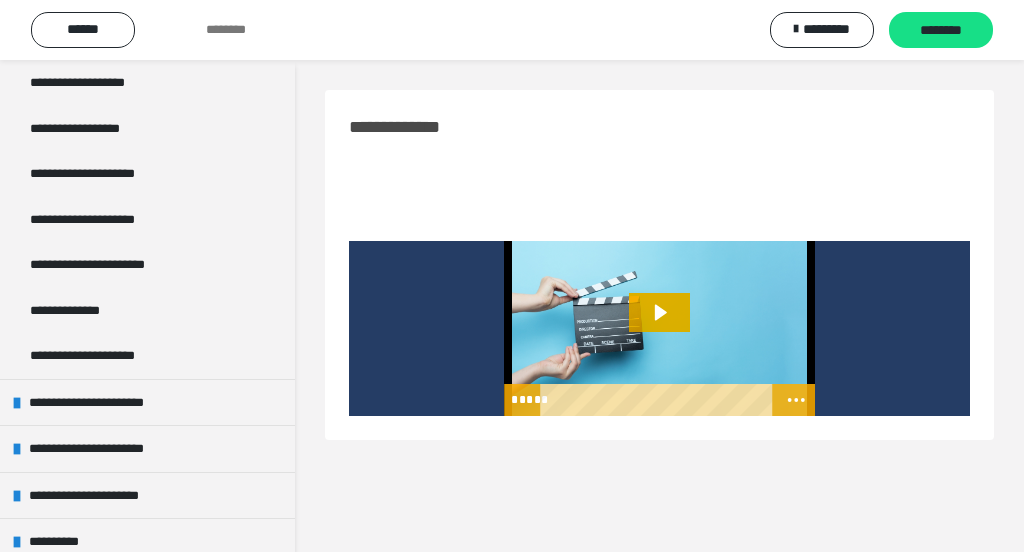 scroll, scrollTop: 1469, scrollLeft: 0, axis: vertical 